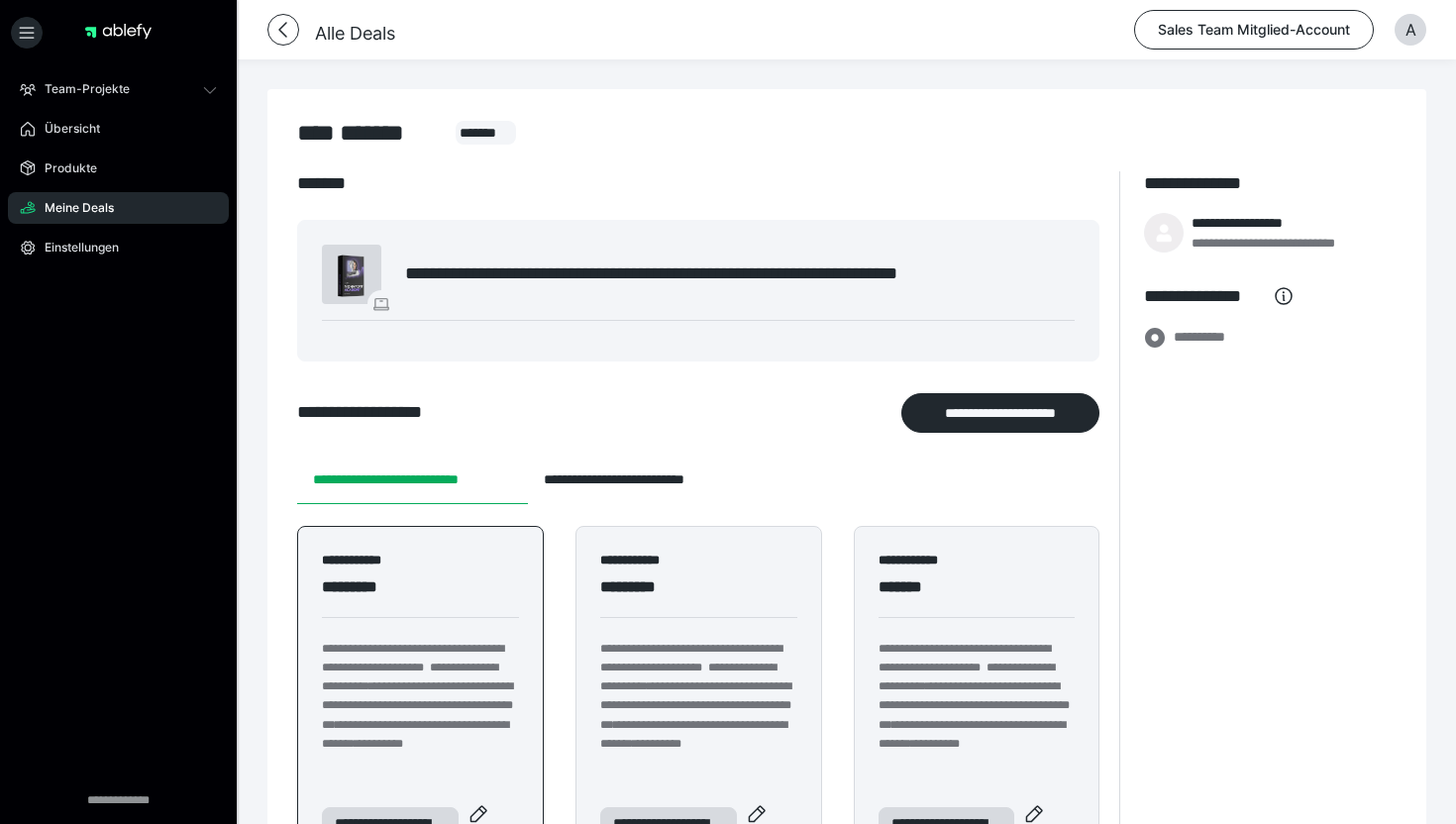 scroll, scrollTop: 753, scrollLeft: 0, axis: vertical 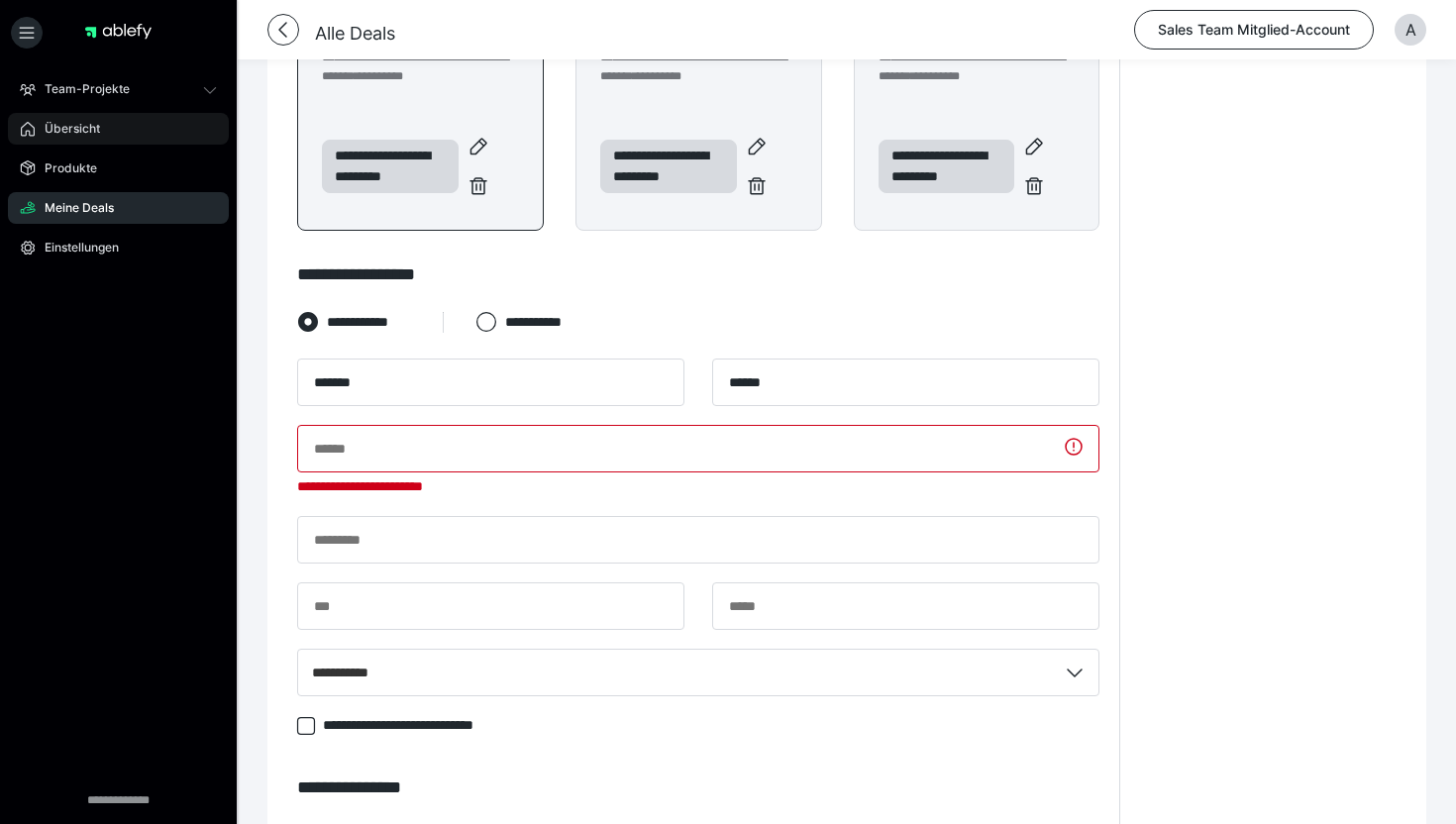 click on "Übersicht" at bounding box center (65, 129) 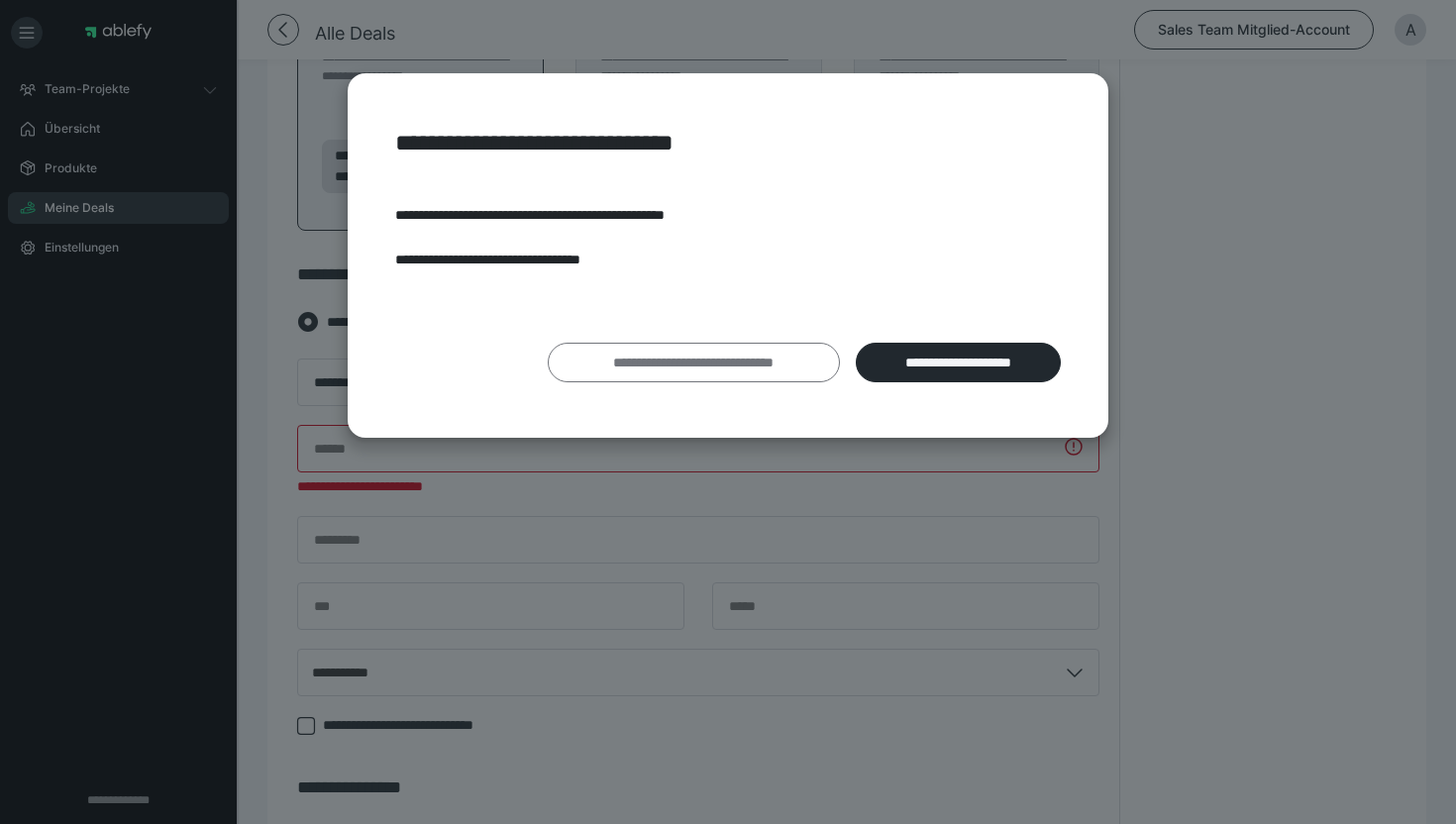 click on "**********" at bounding box center (693, 362) 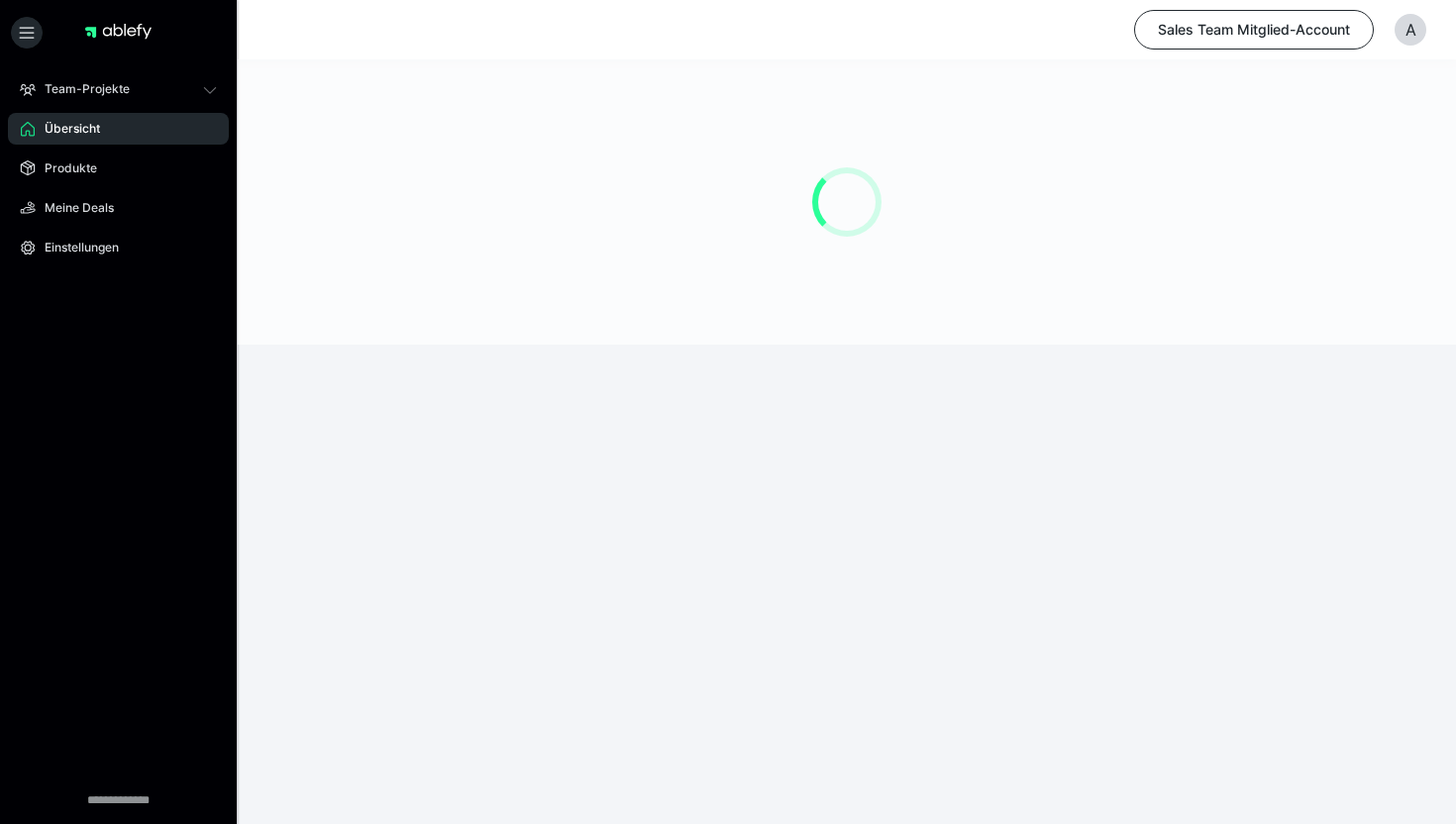 scroll, scrollTop: 0, scrollLeft: 0, axis: both 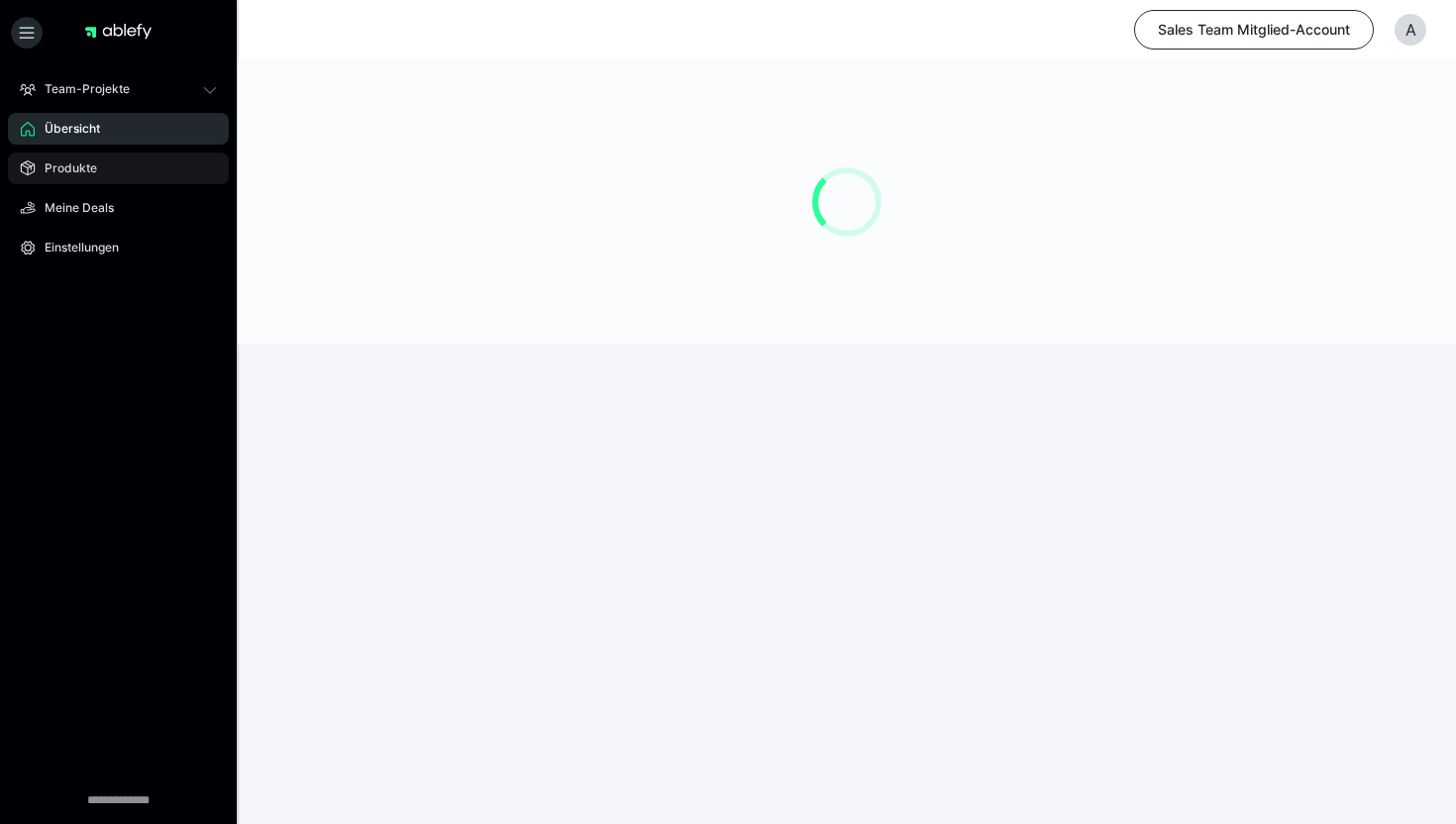 click on "Produkte" at bounding box center [118, 168] 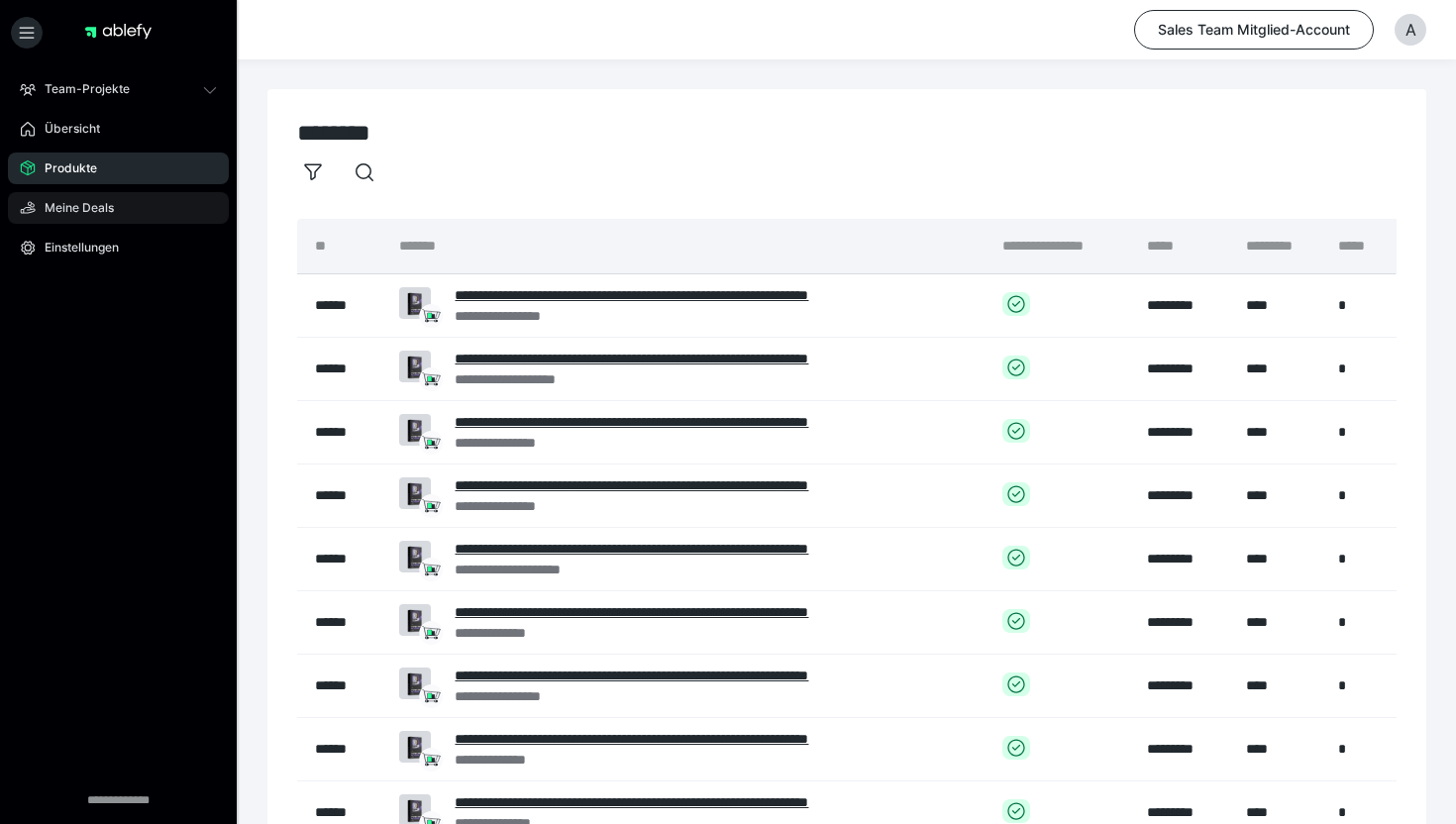 click on "Meine Deals" at bounding box center (72, 208) 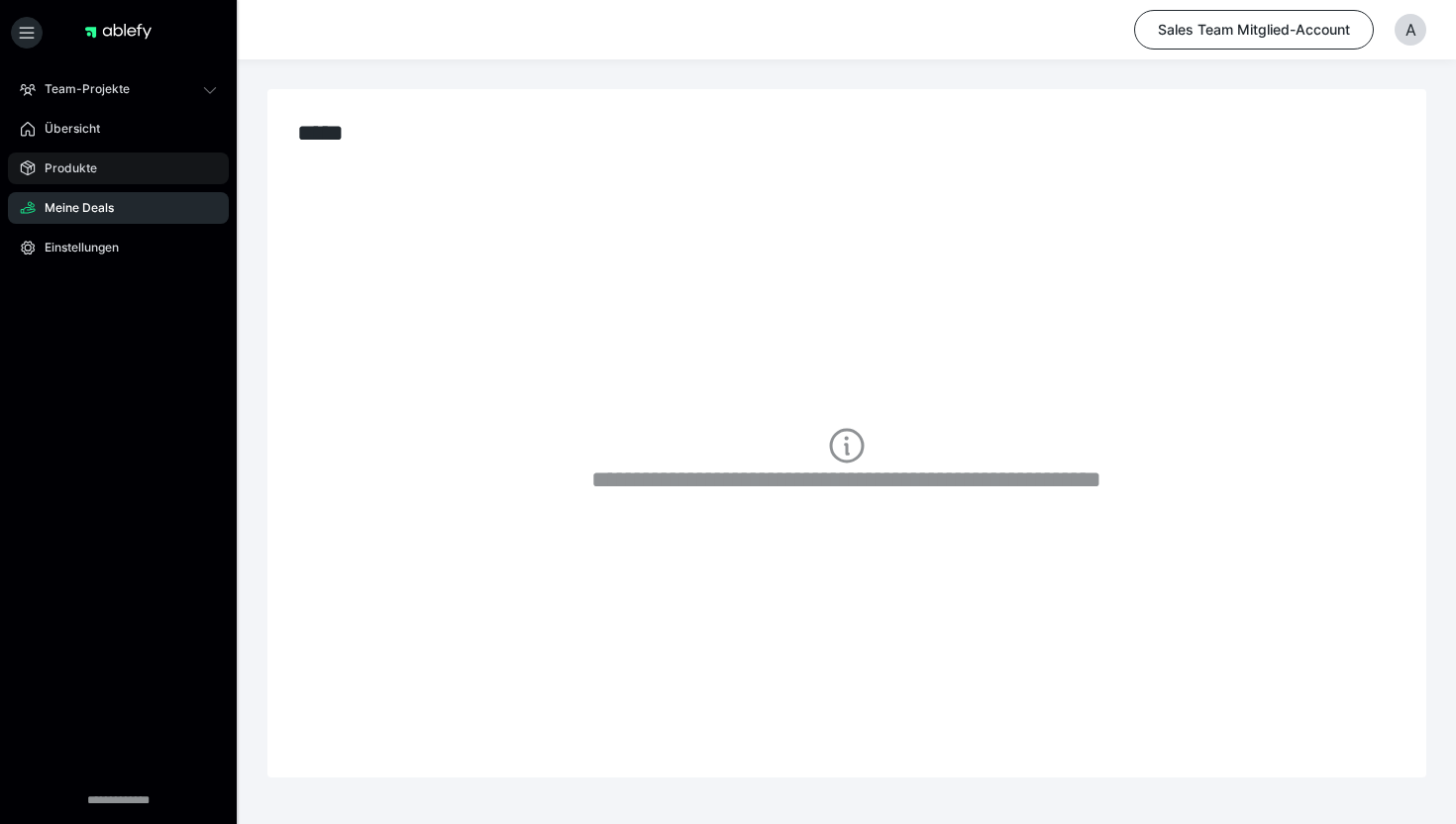click on "Produkte" at bounding box center [118, 168] 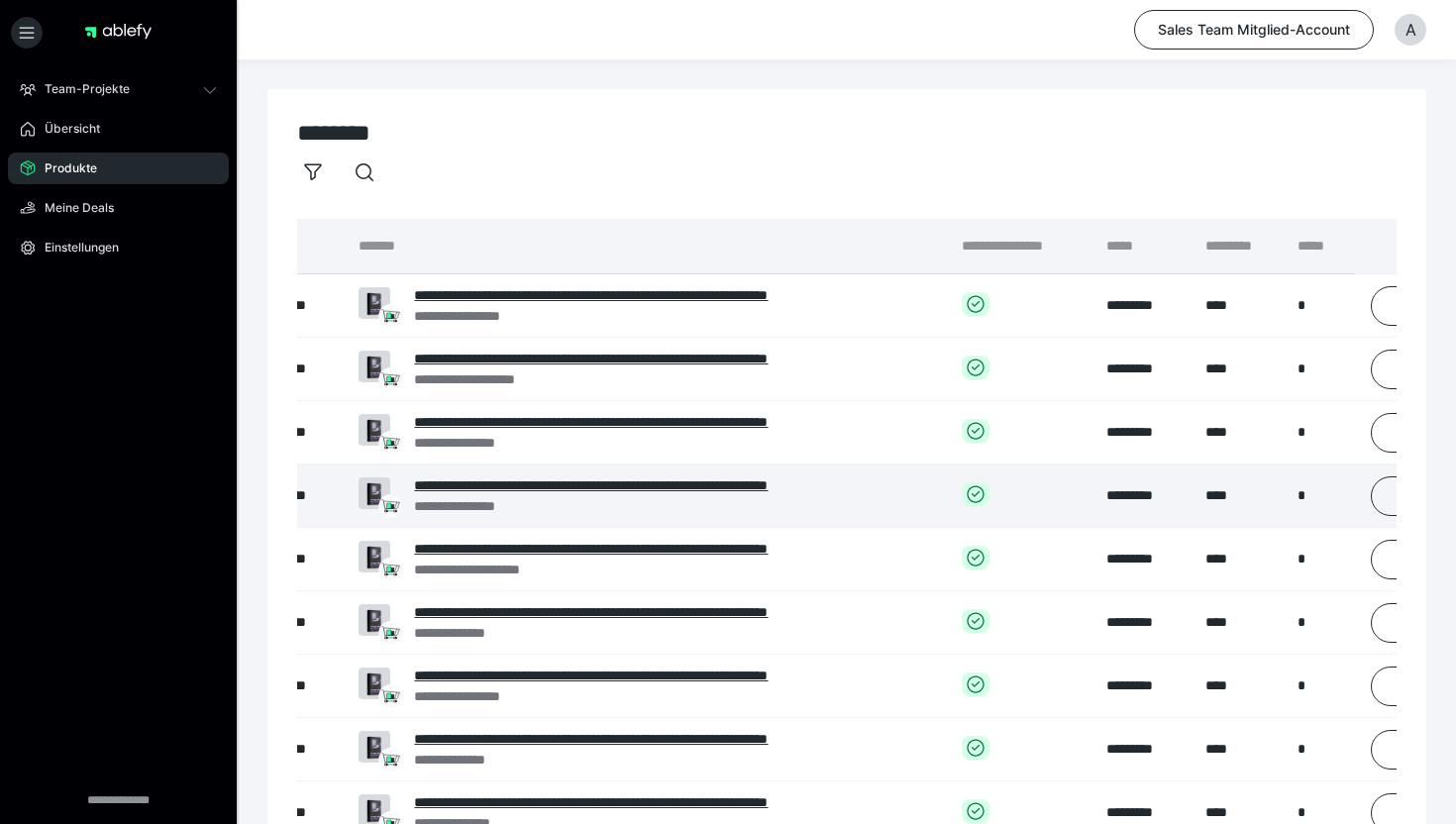scroll, scrollTop: 0, scrollLeft: 0, axis: both 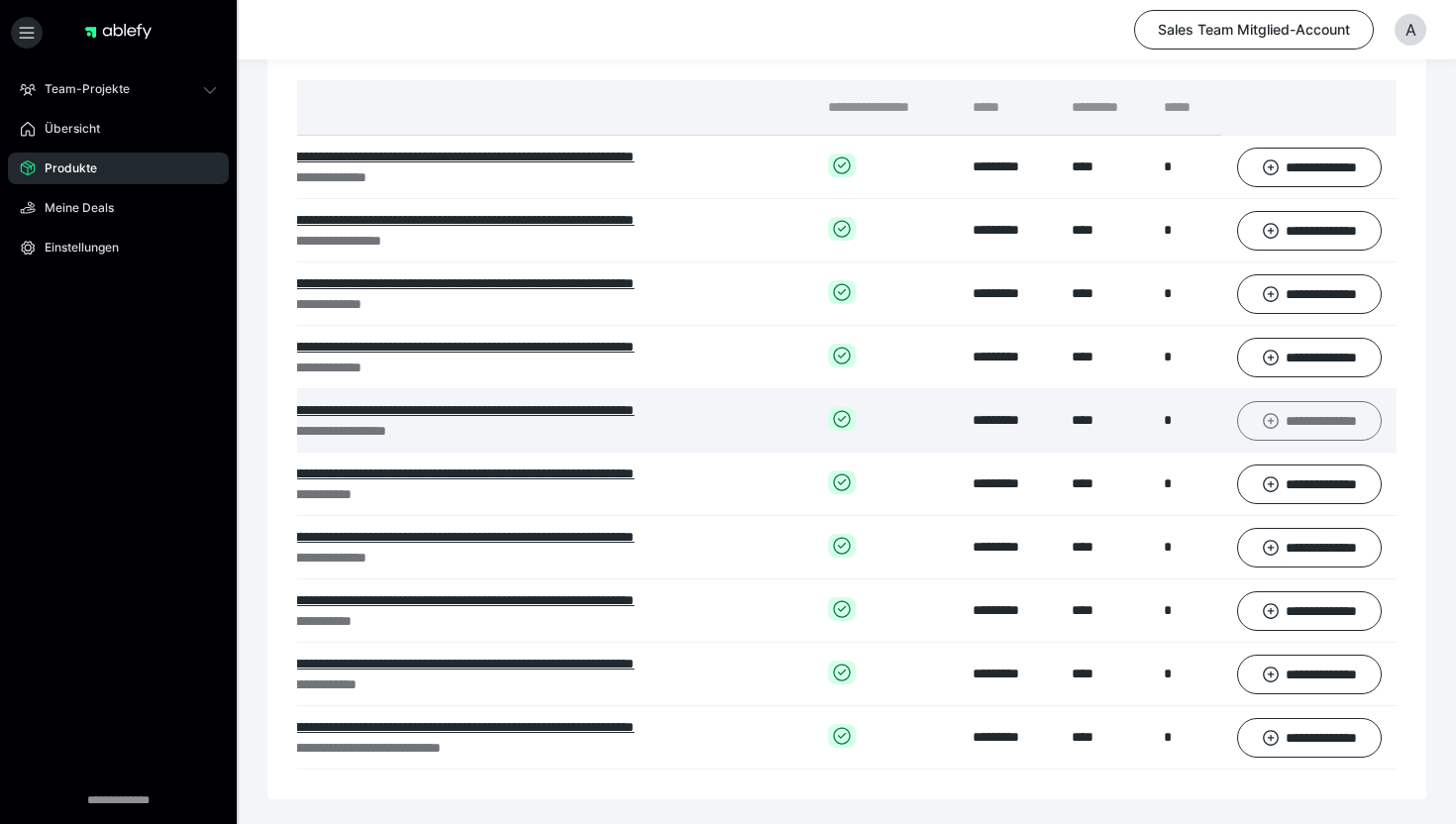click on "**********" at bounding box center [1309, 421] 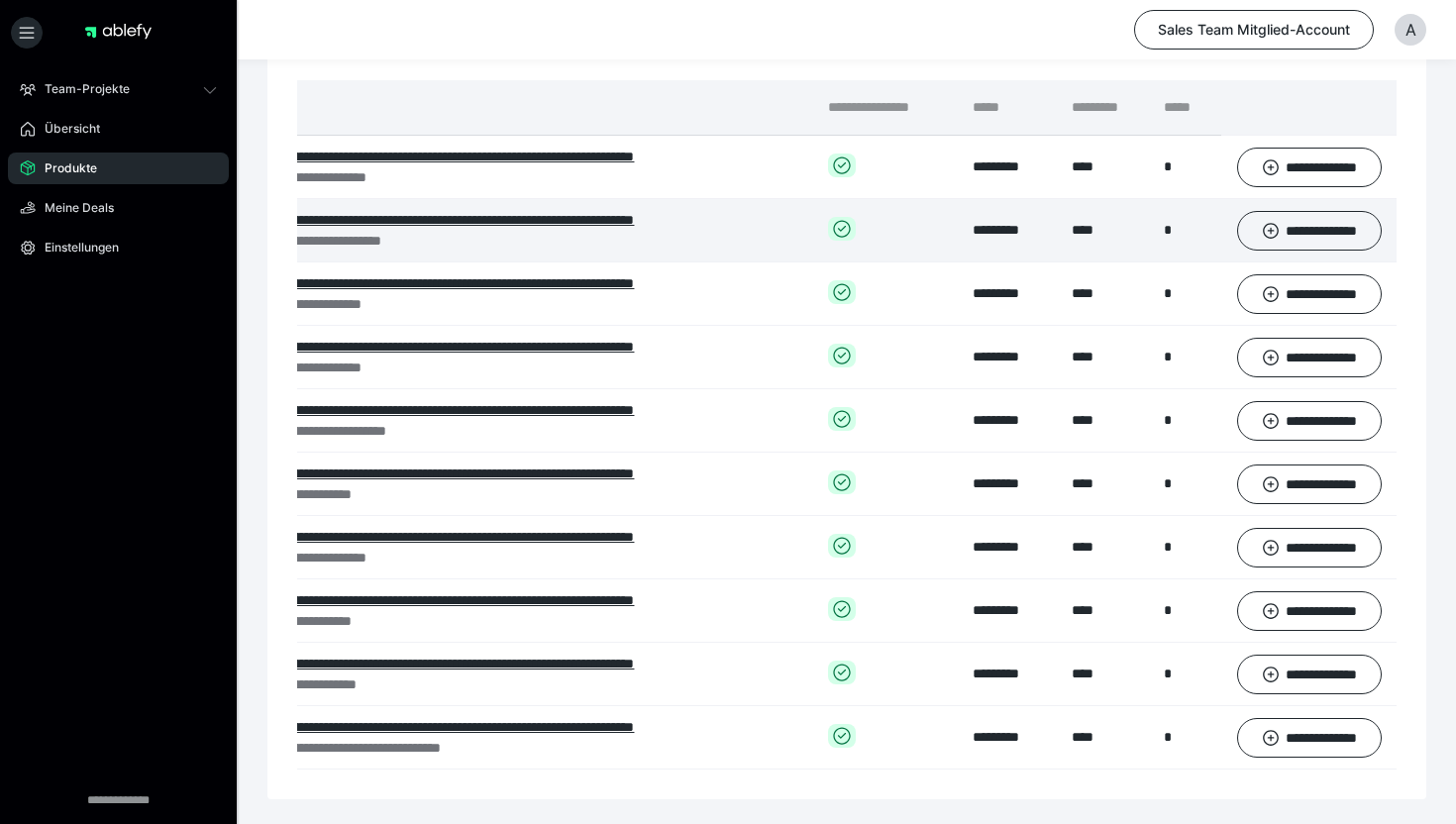 scroll, scrollTop: 0, scrollLeft: 0, axis: both 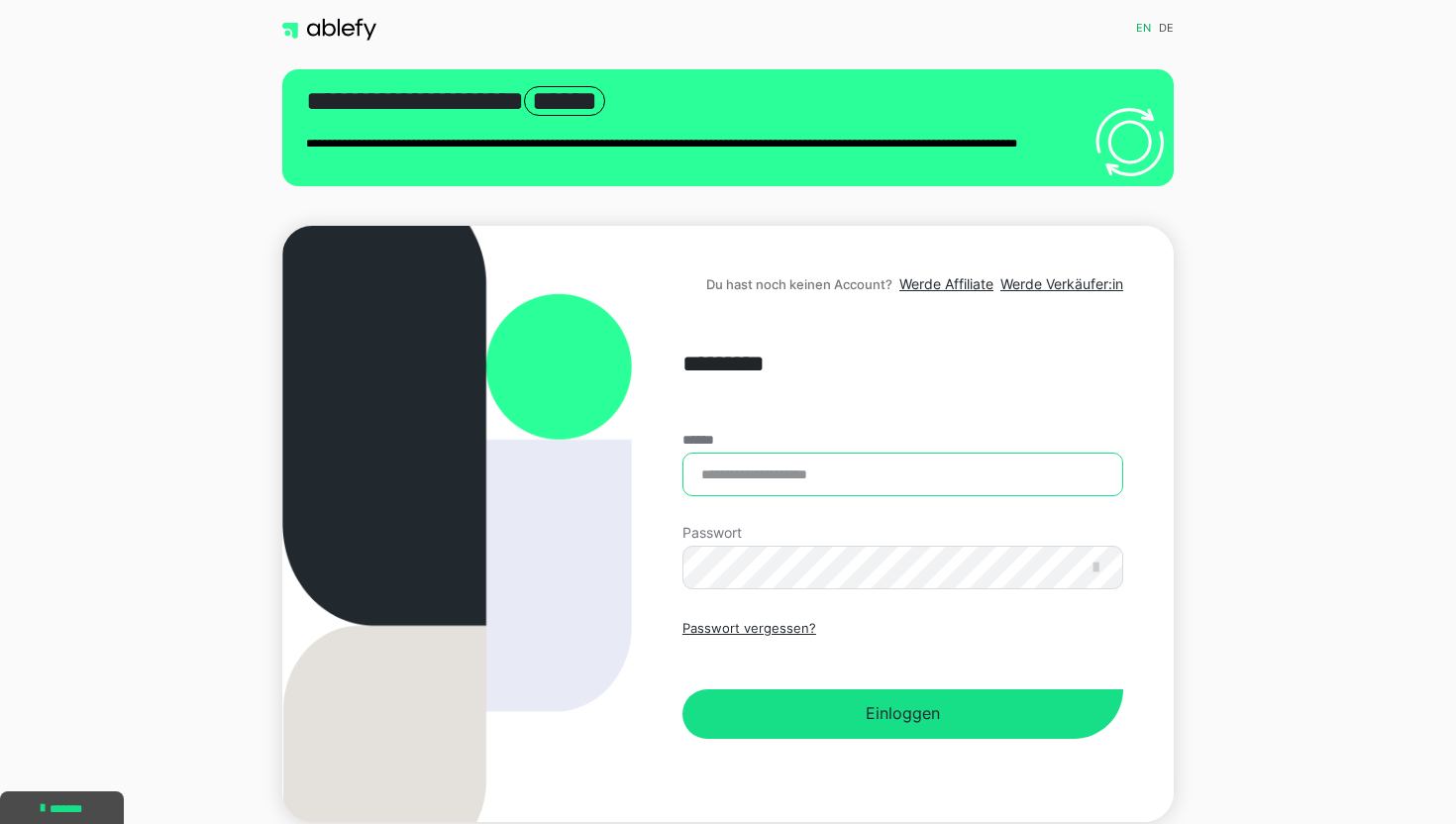 click on "******" at bounding box center [902, 474] 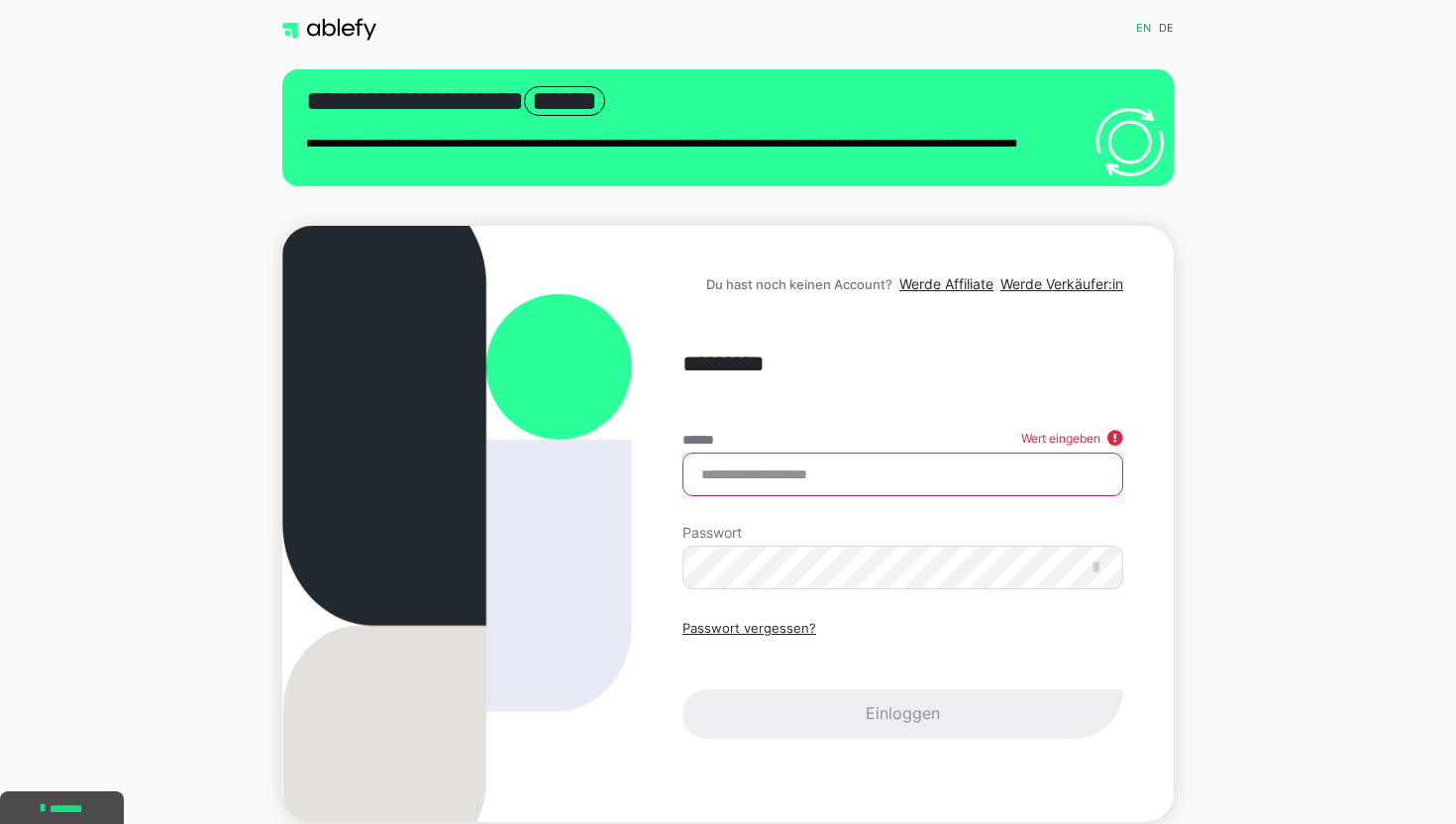 type on "**********" 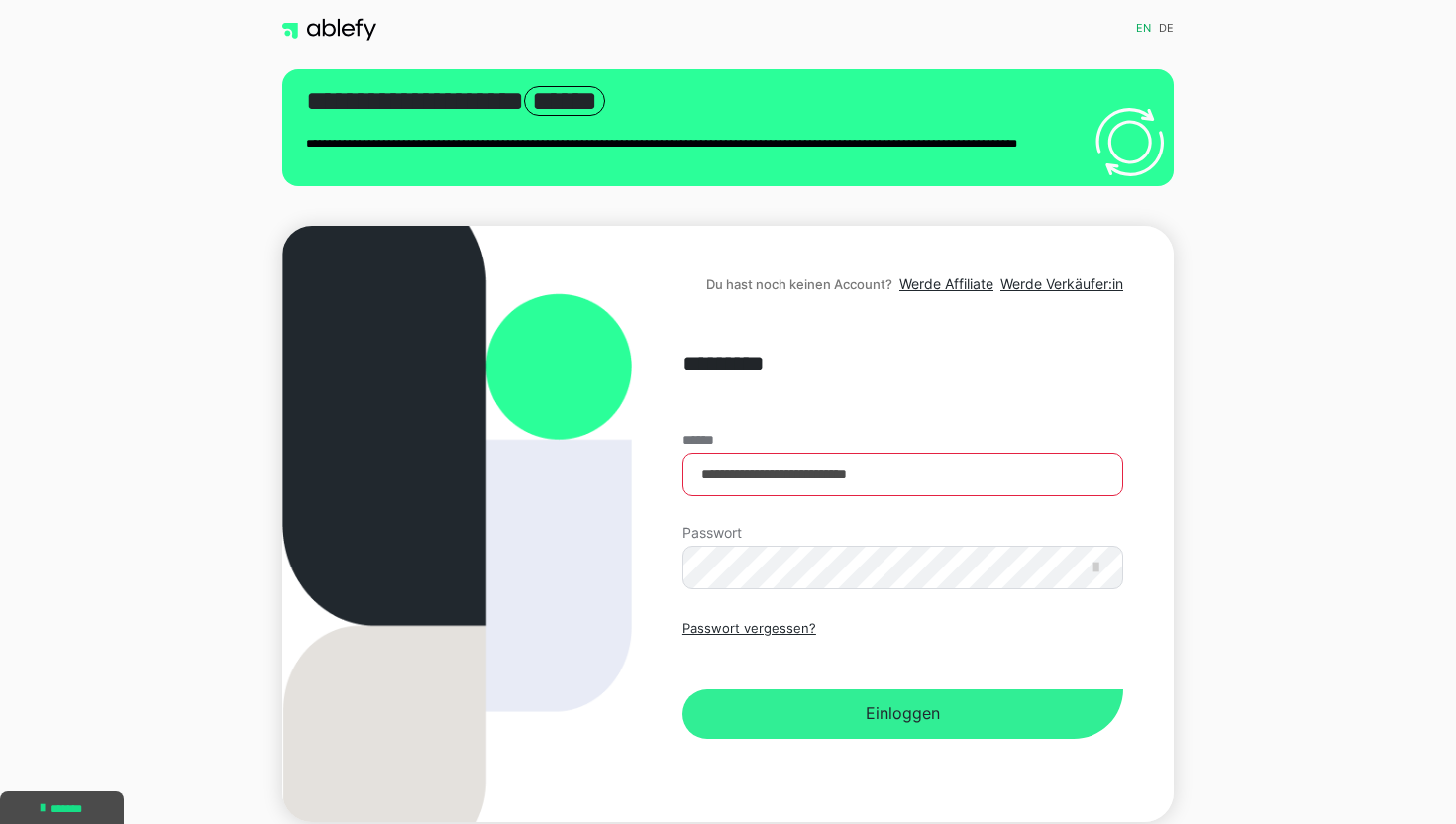 click on "Einloggen" at bounding box center [902, 714] 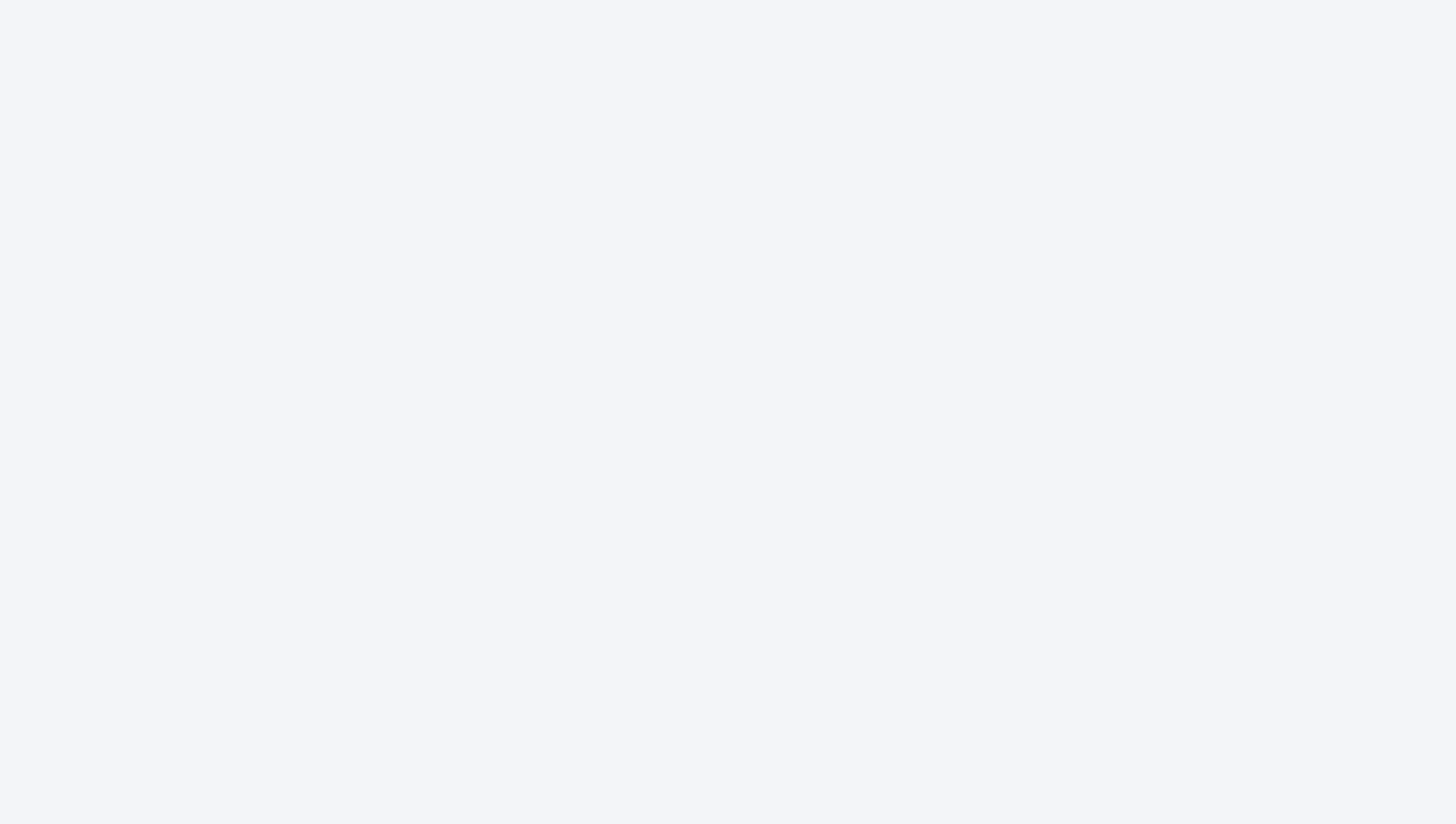 scroll, scrollTop: 0, scrollLeft: 0, axis: both 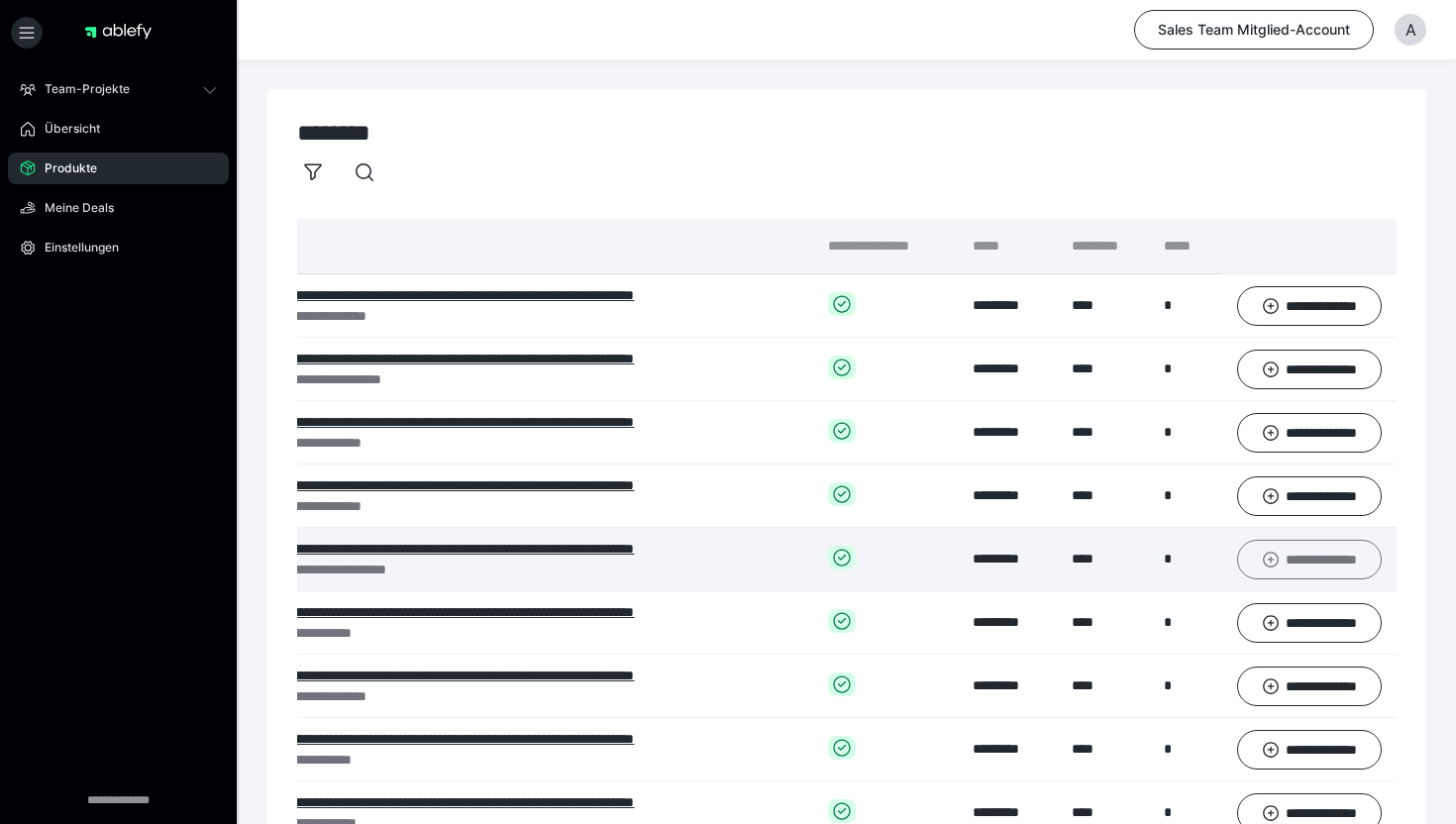 click on "**********" at bounding box center [1309, 560] 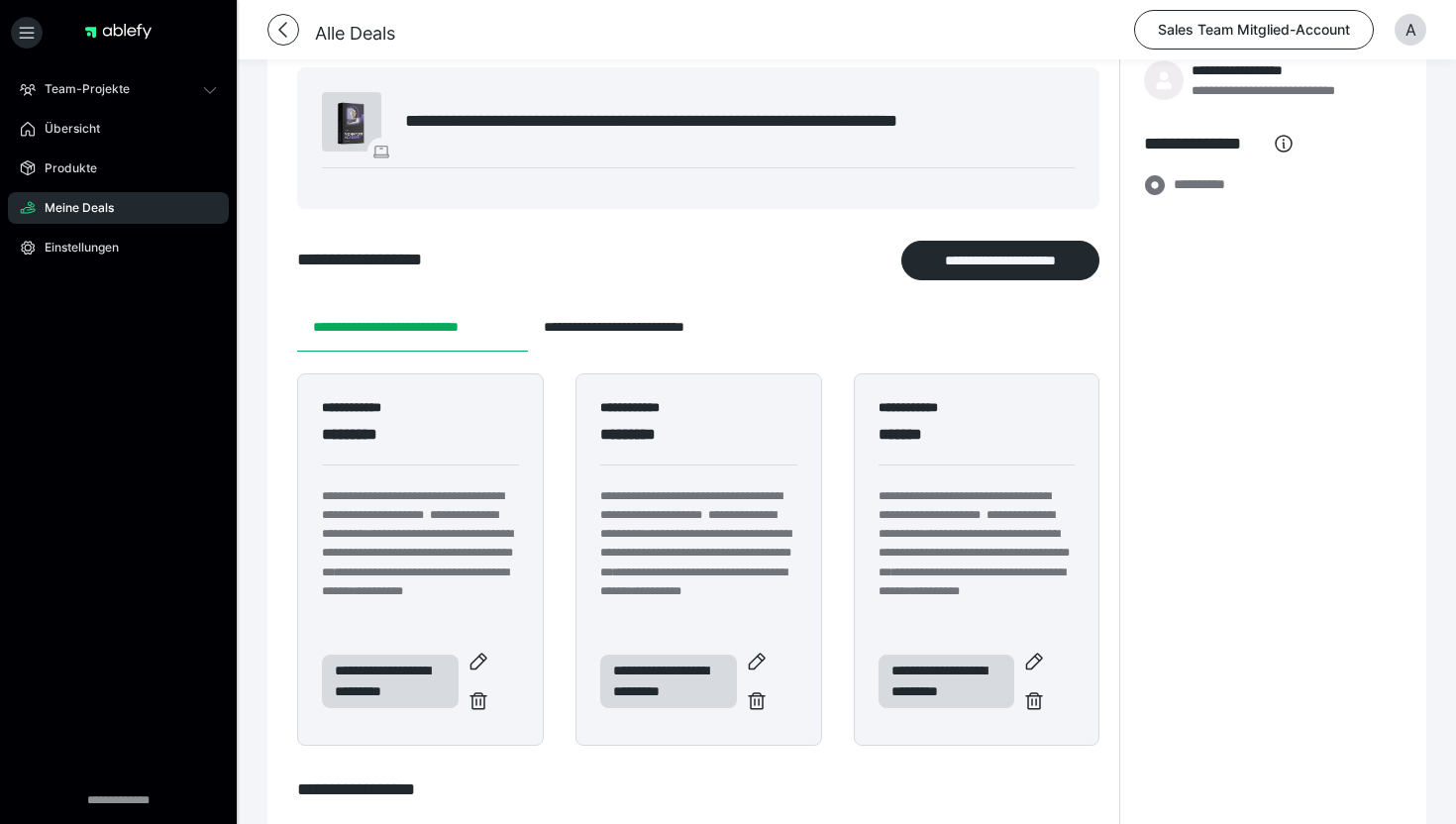 scroll, scrollTop: 162, scrollLeft: 0, axis: vertical 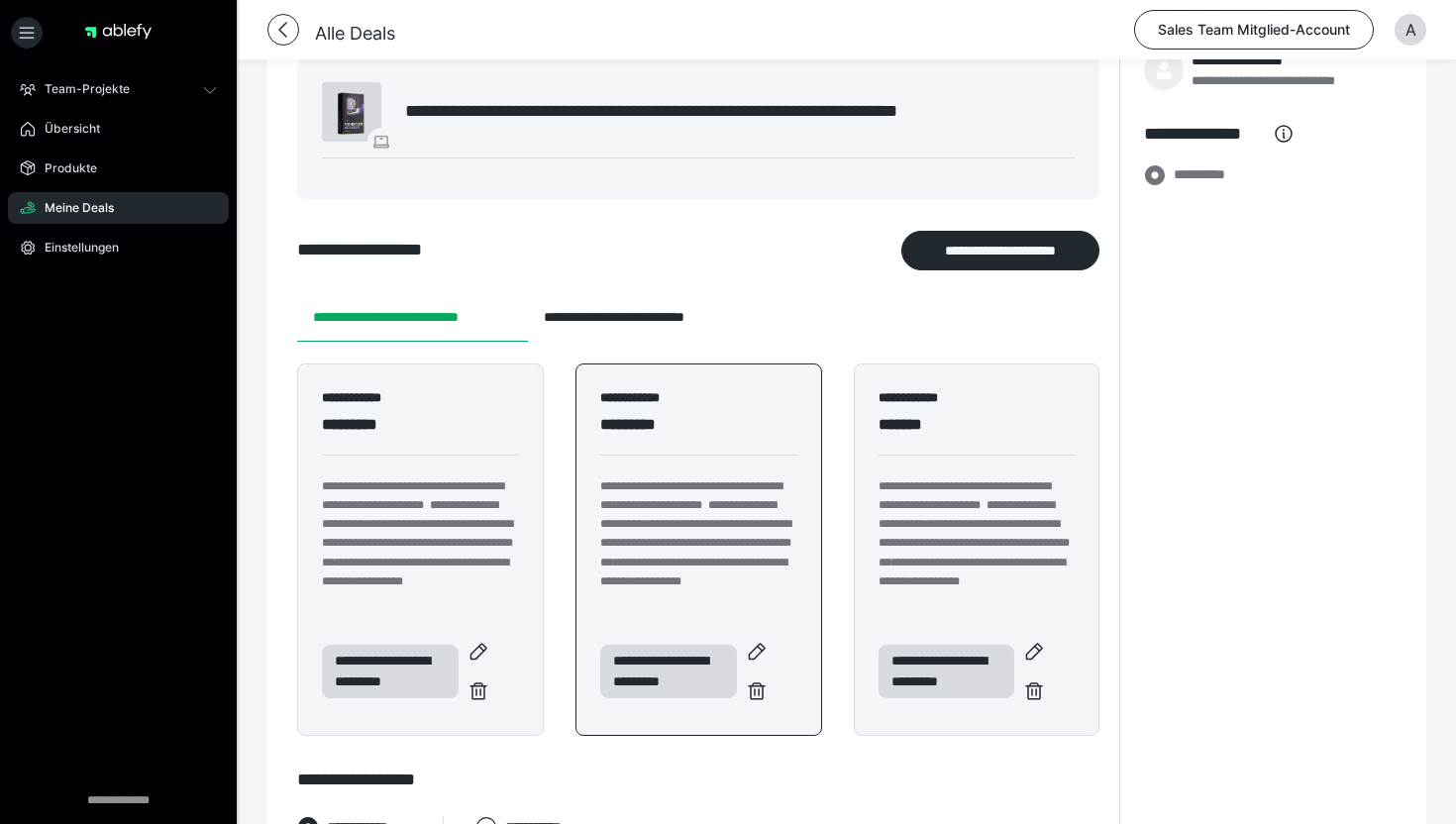 click on "**********" at bounding box center (695, 534) 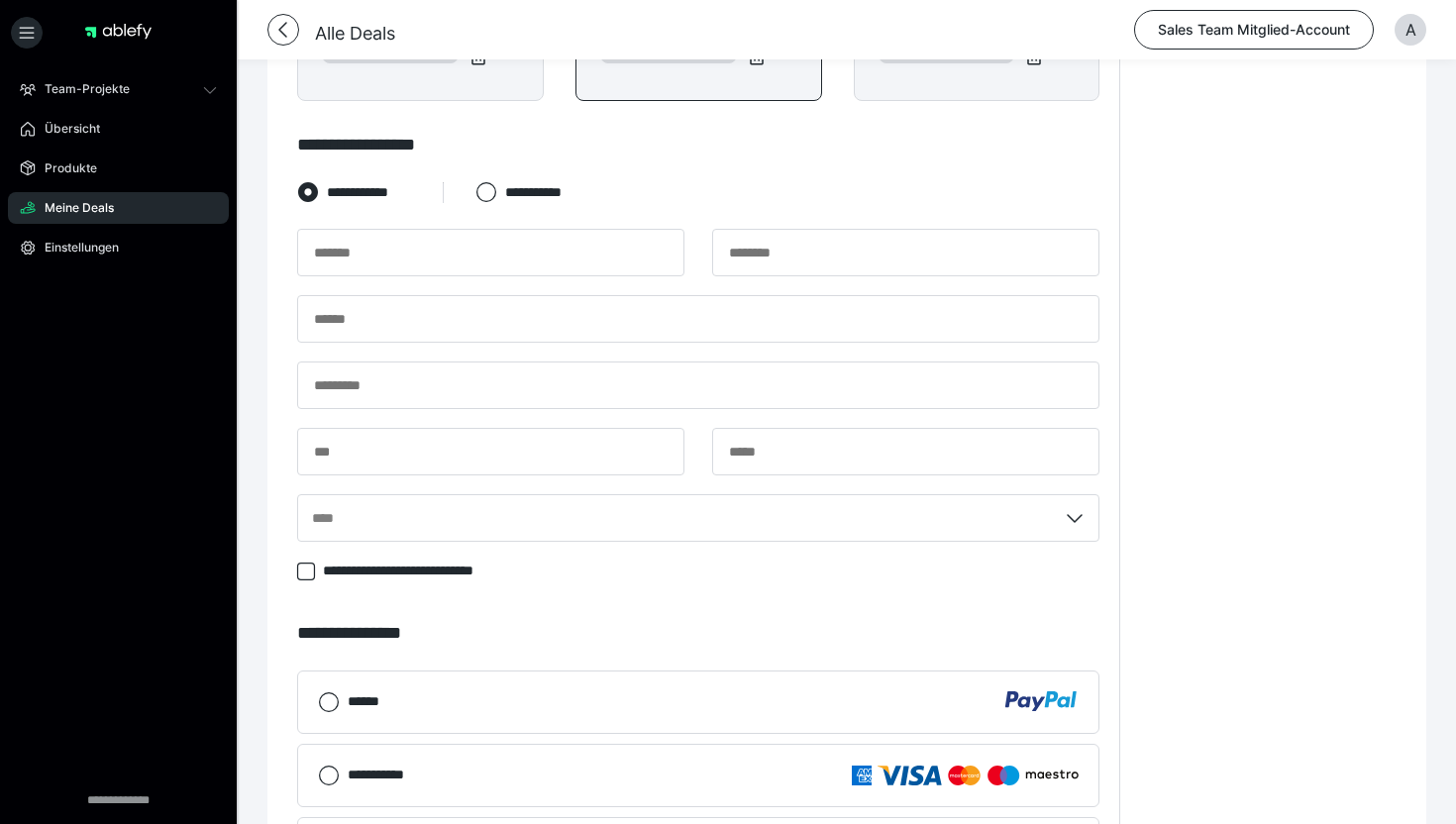 scroll, scrollTop: 858, scrollLeft: 0, axis: vertical 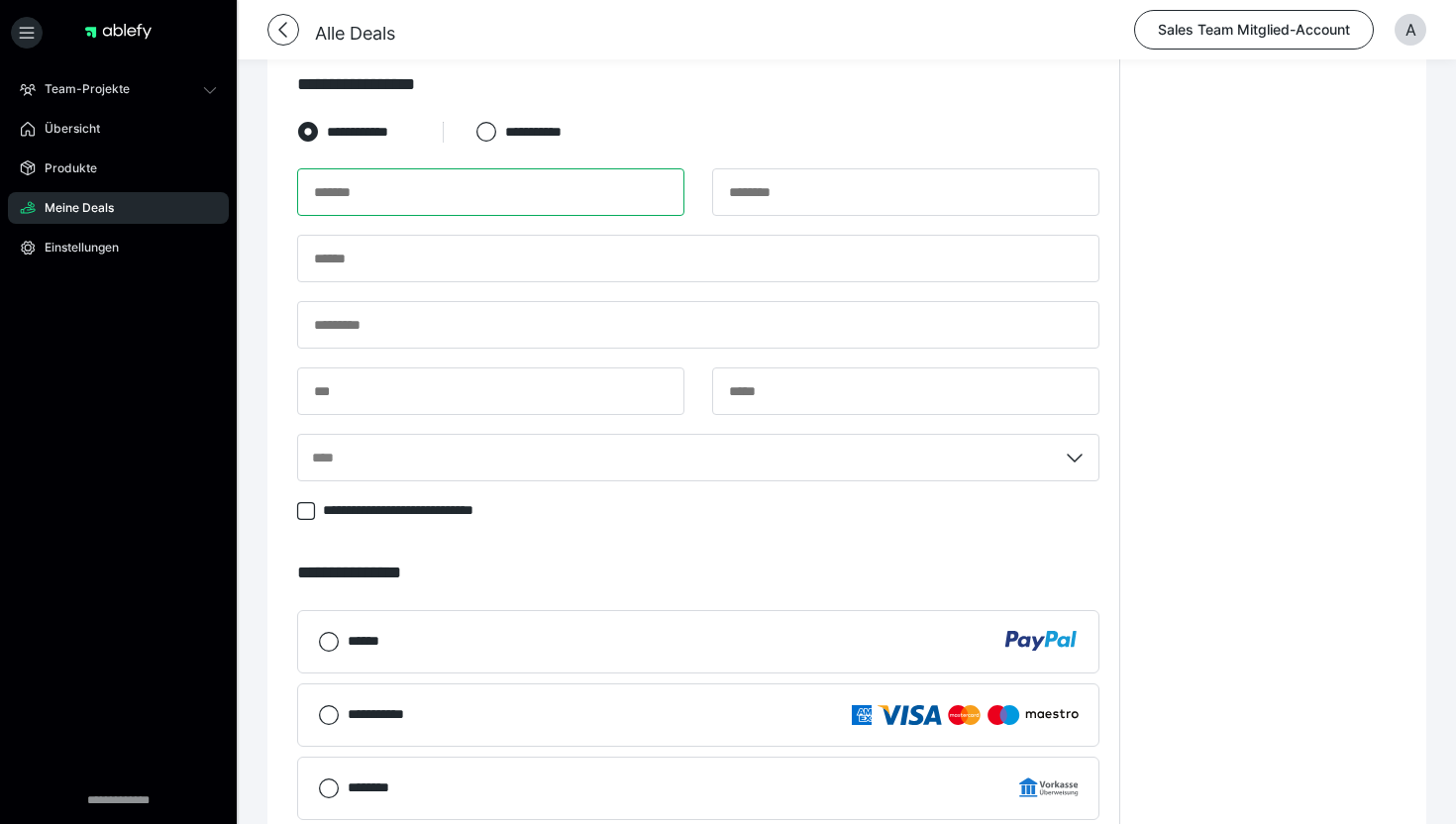 click at bounding box center [490, 192] 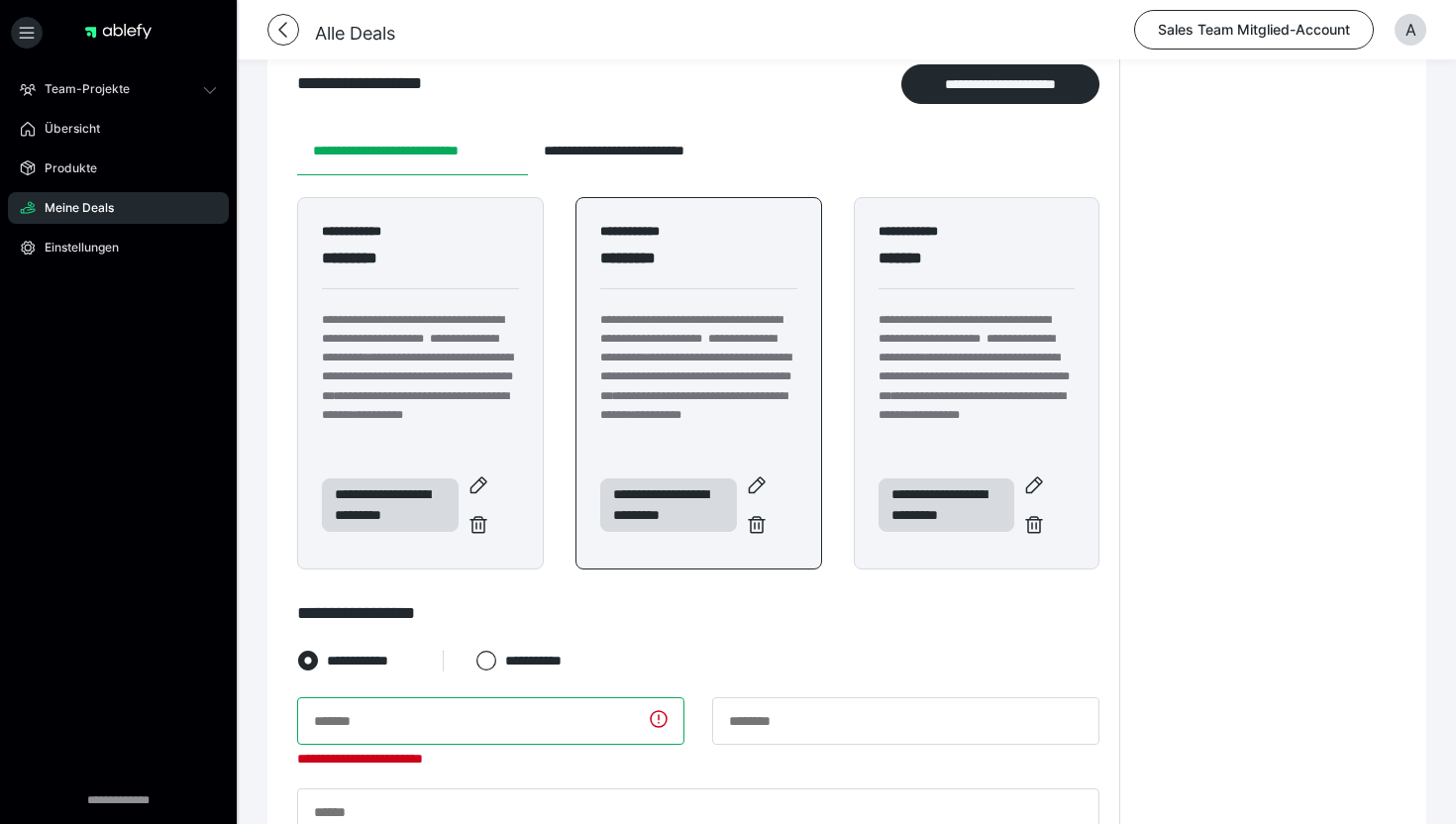 scroll, scrollTop: 424, scrollLeft: 0, axis: vertical 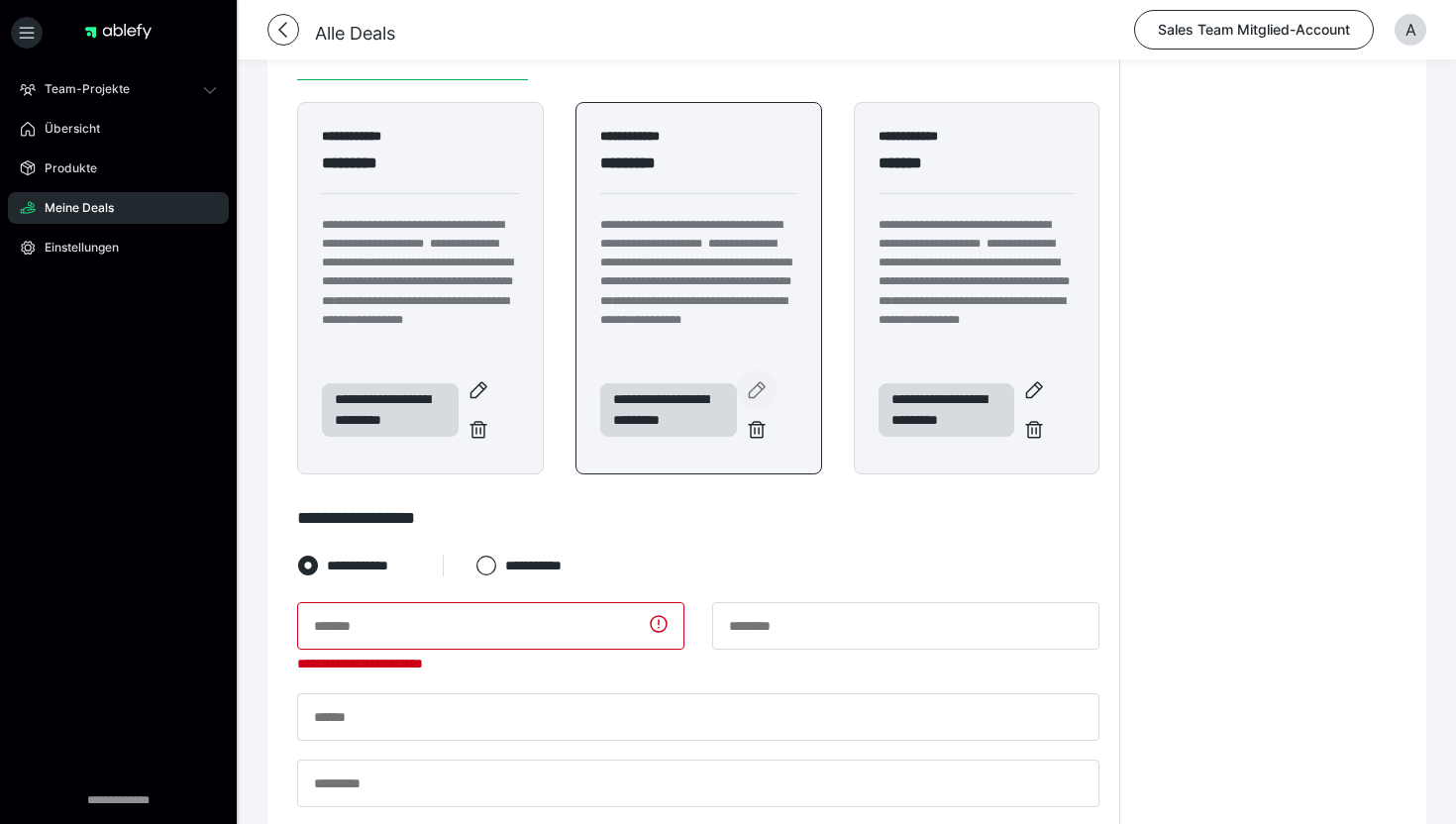 click 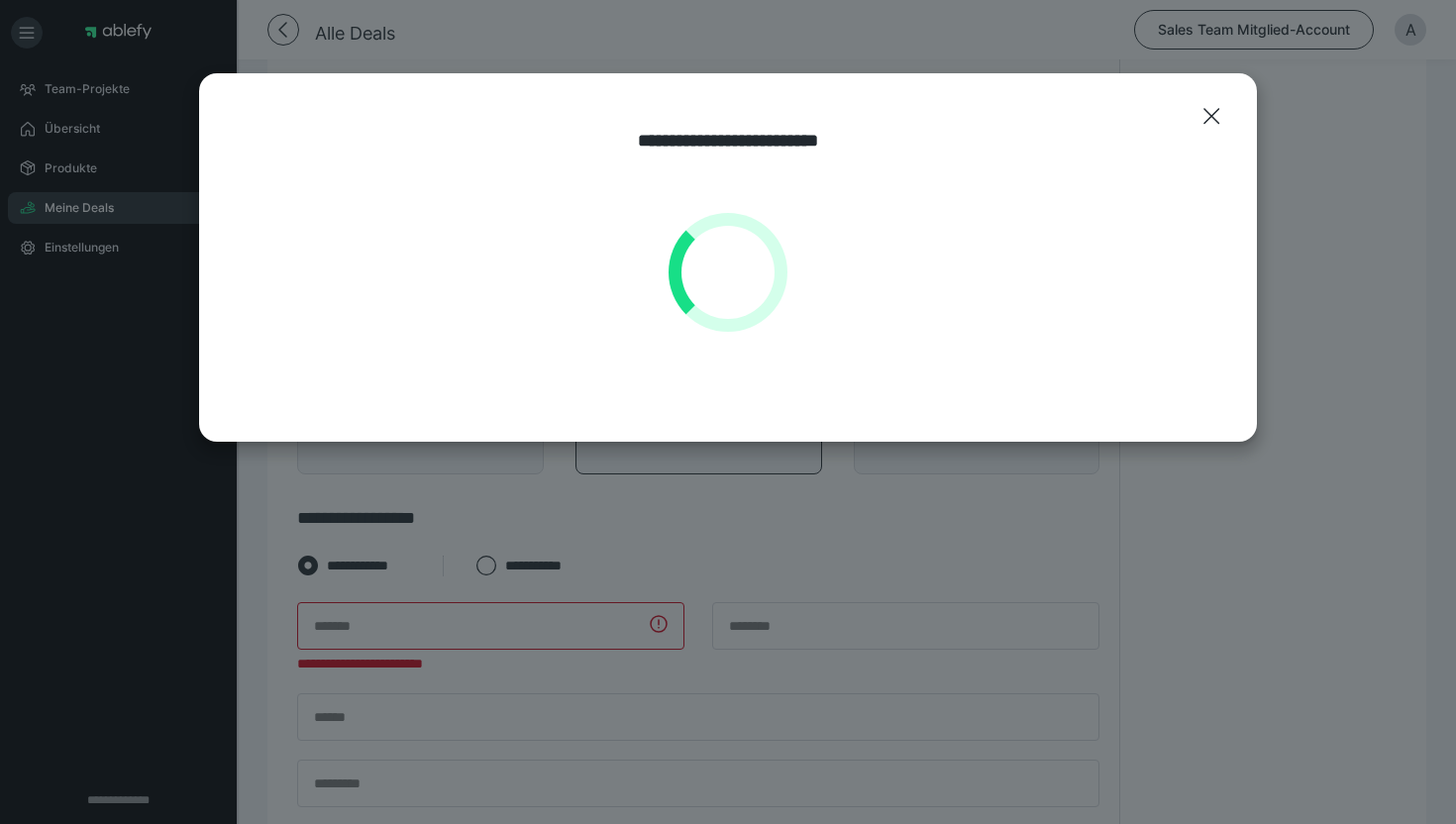 select on "**" 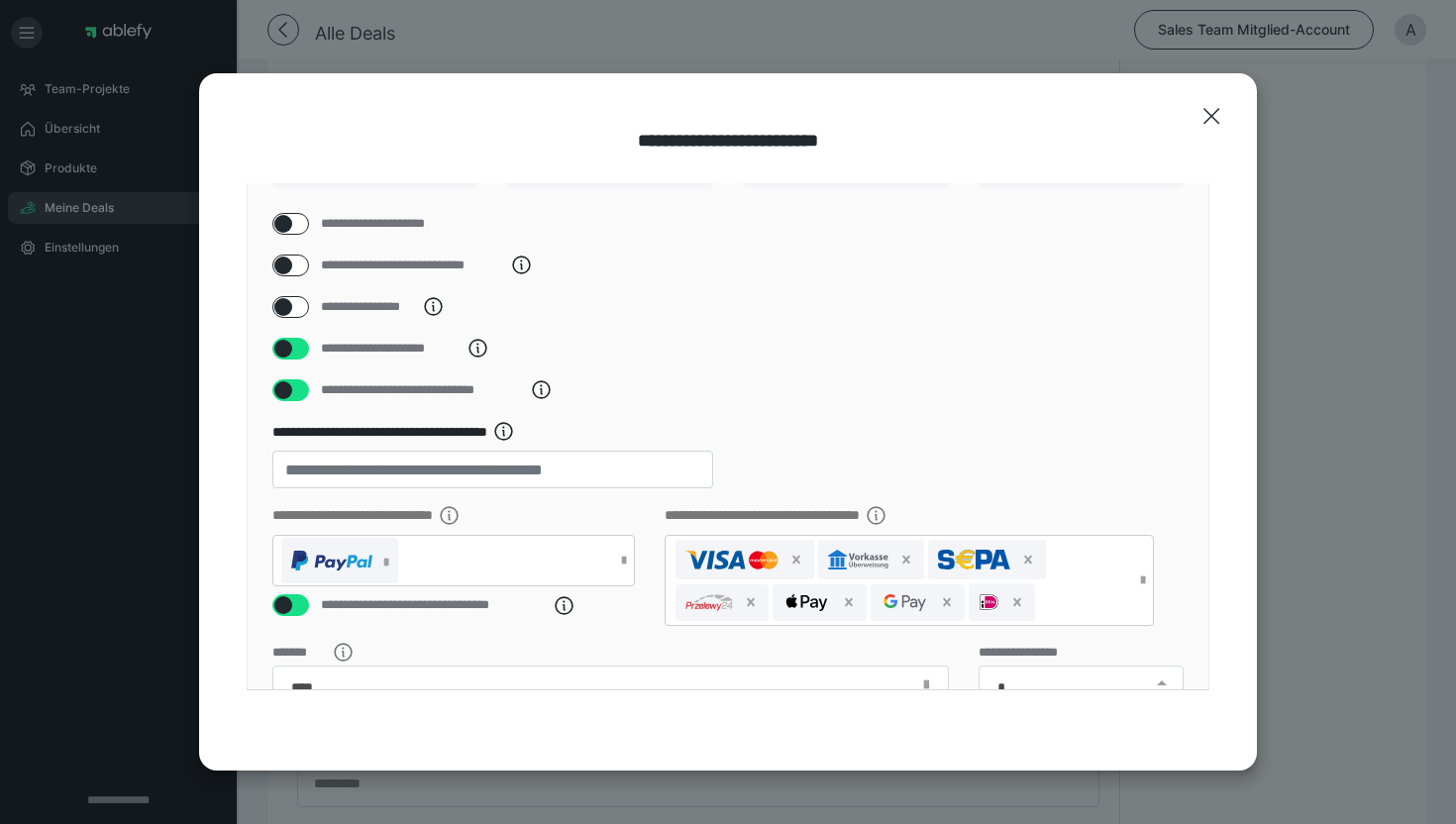 scroll, scrollTop: 85, scrollLeft: 0, axis: vertical 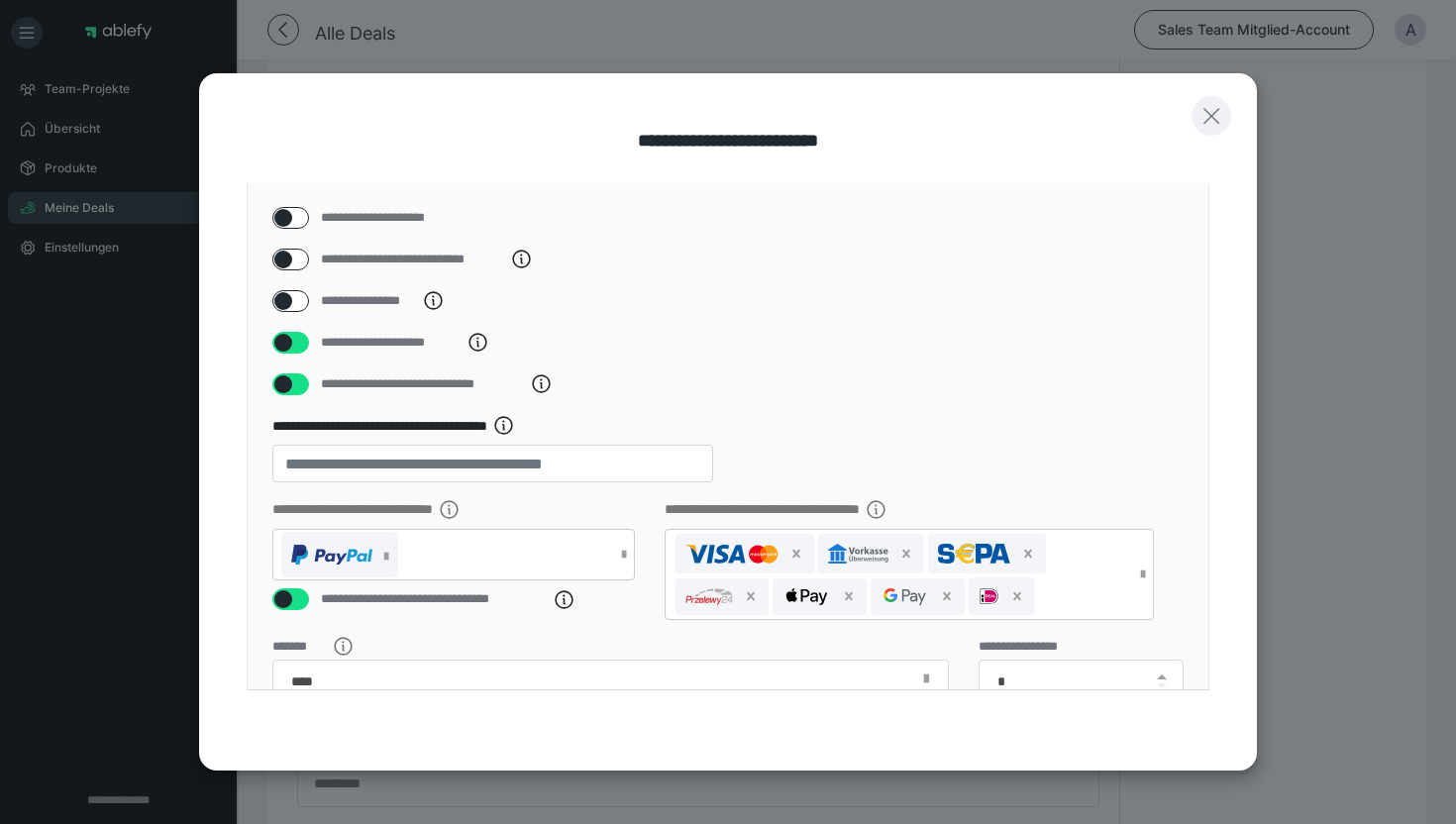 click at bounding box center (1211, 116) 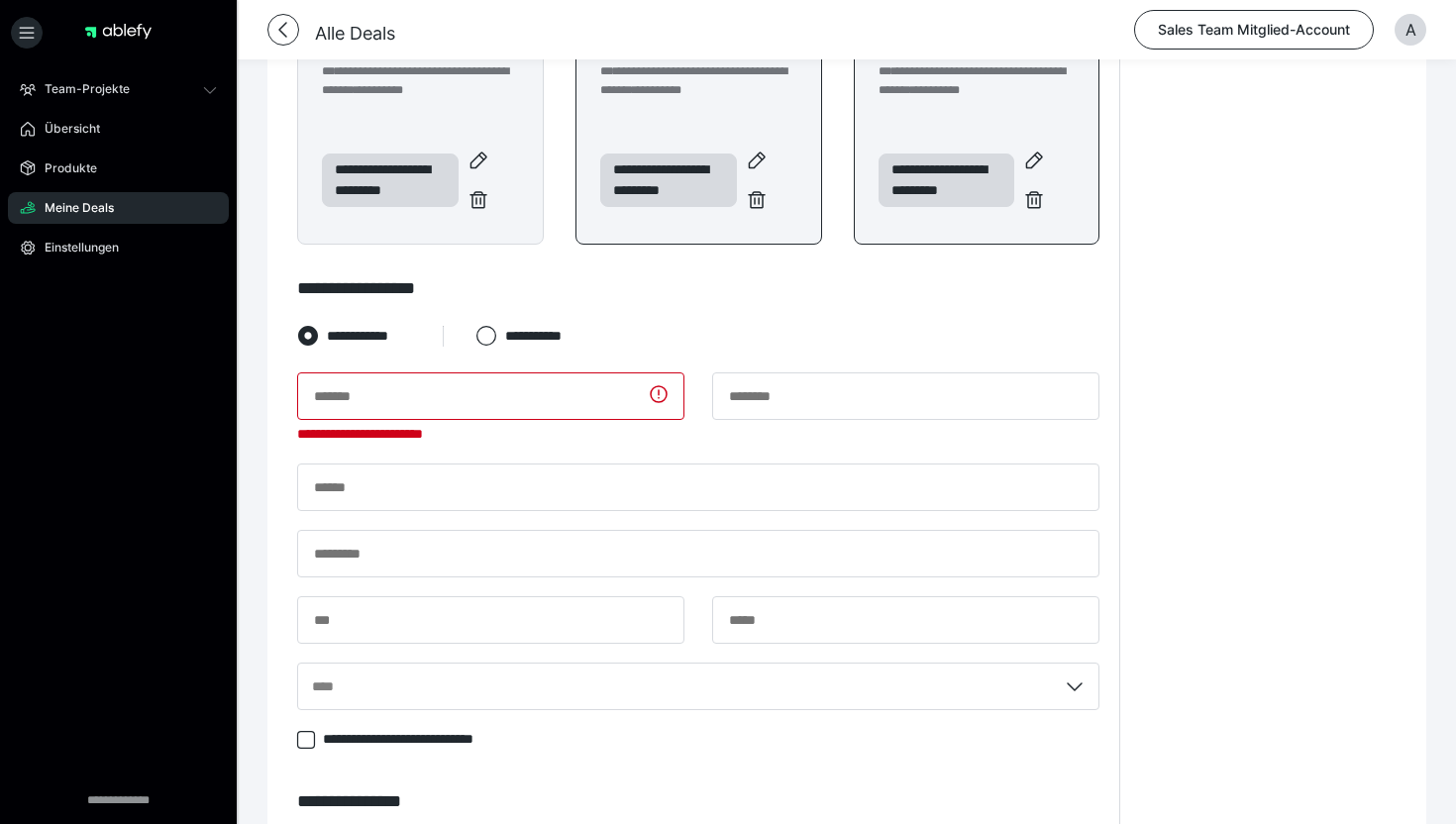 scroll, scrollTop: 657, scrollLeft: 0, axis: vertical 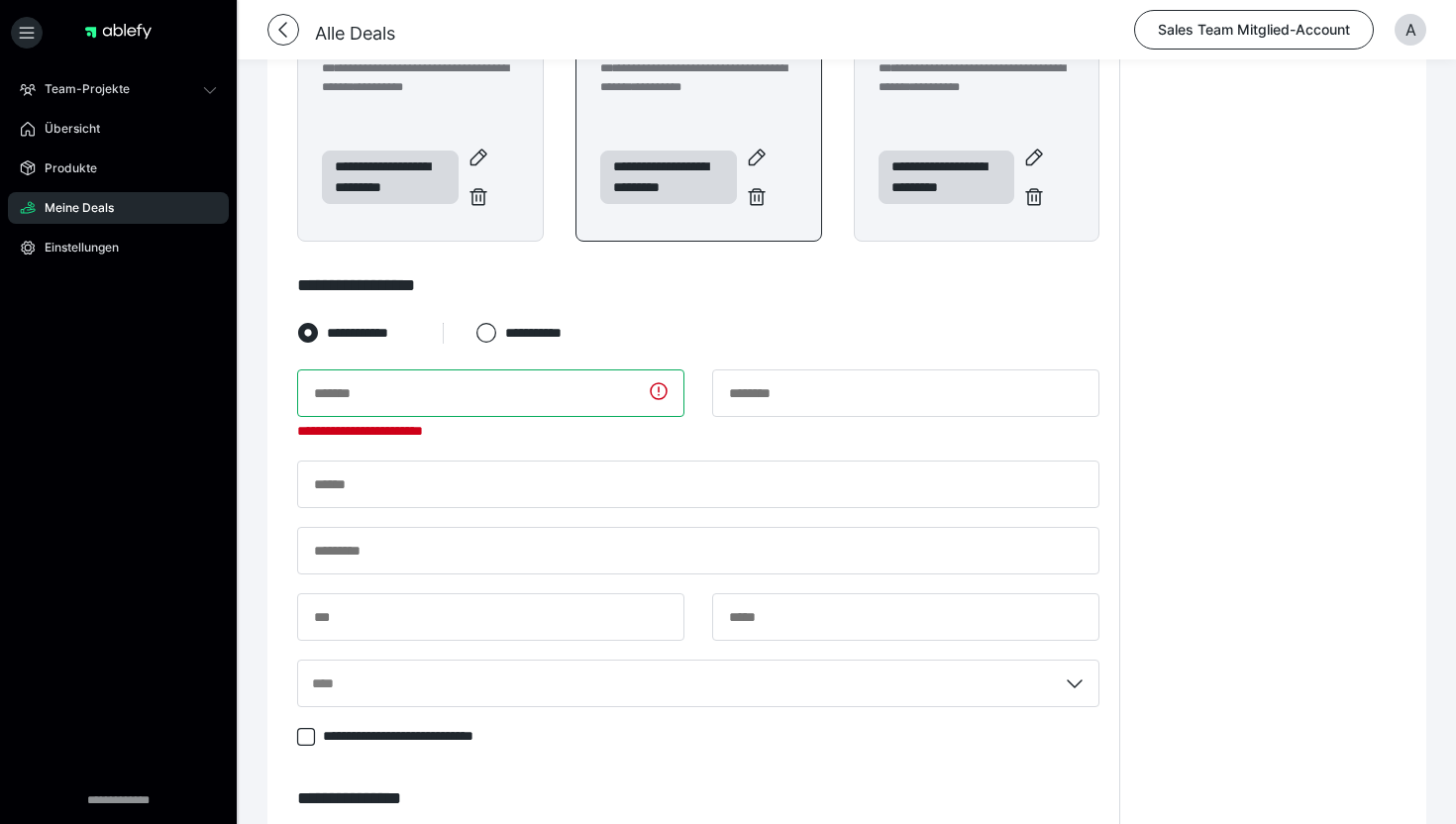click at bounding box center (490, 393) 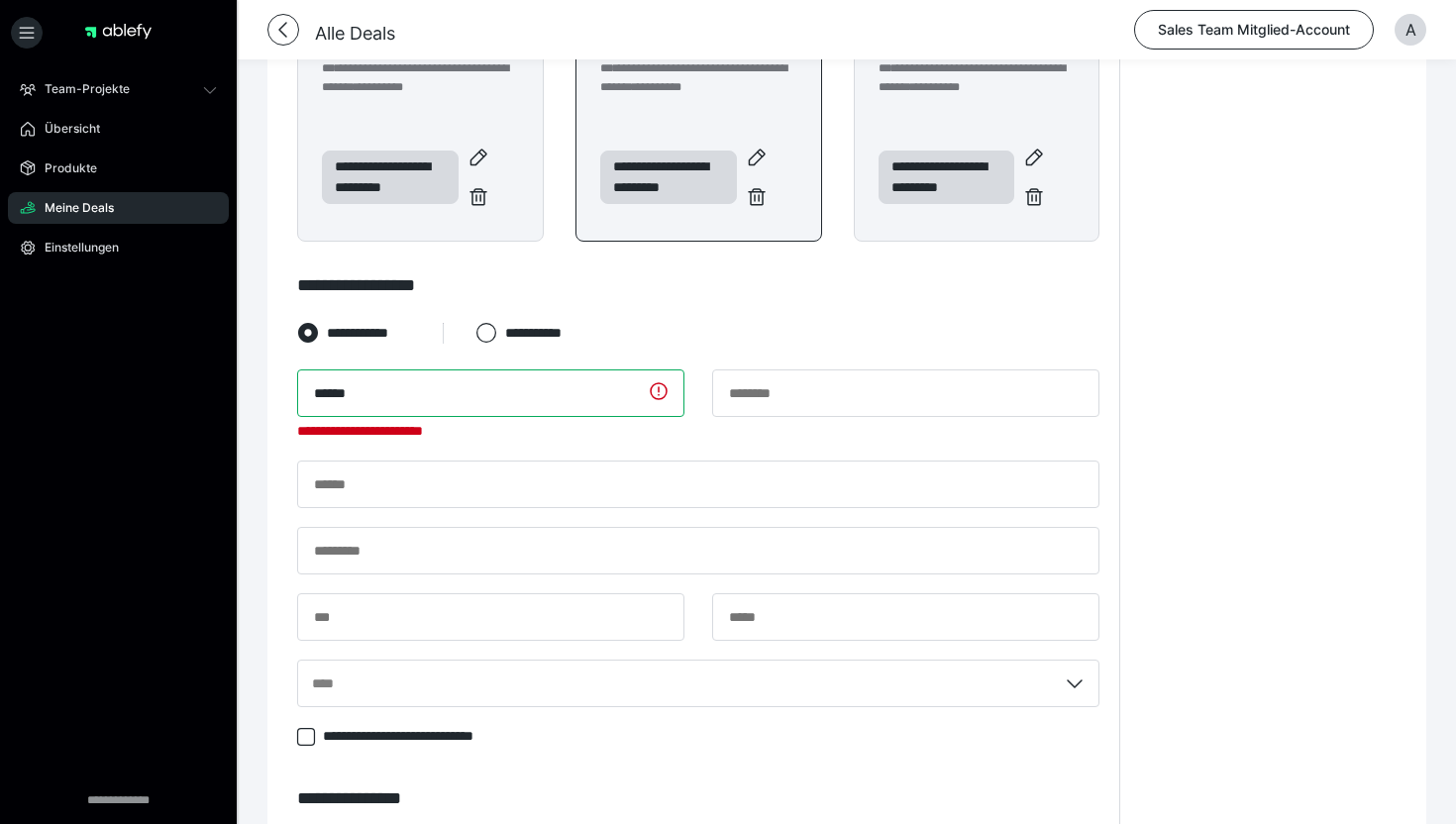 type on "******" 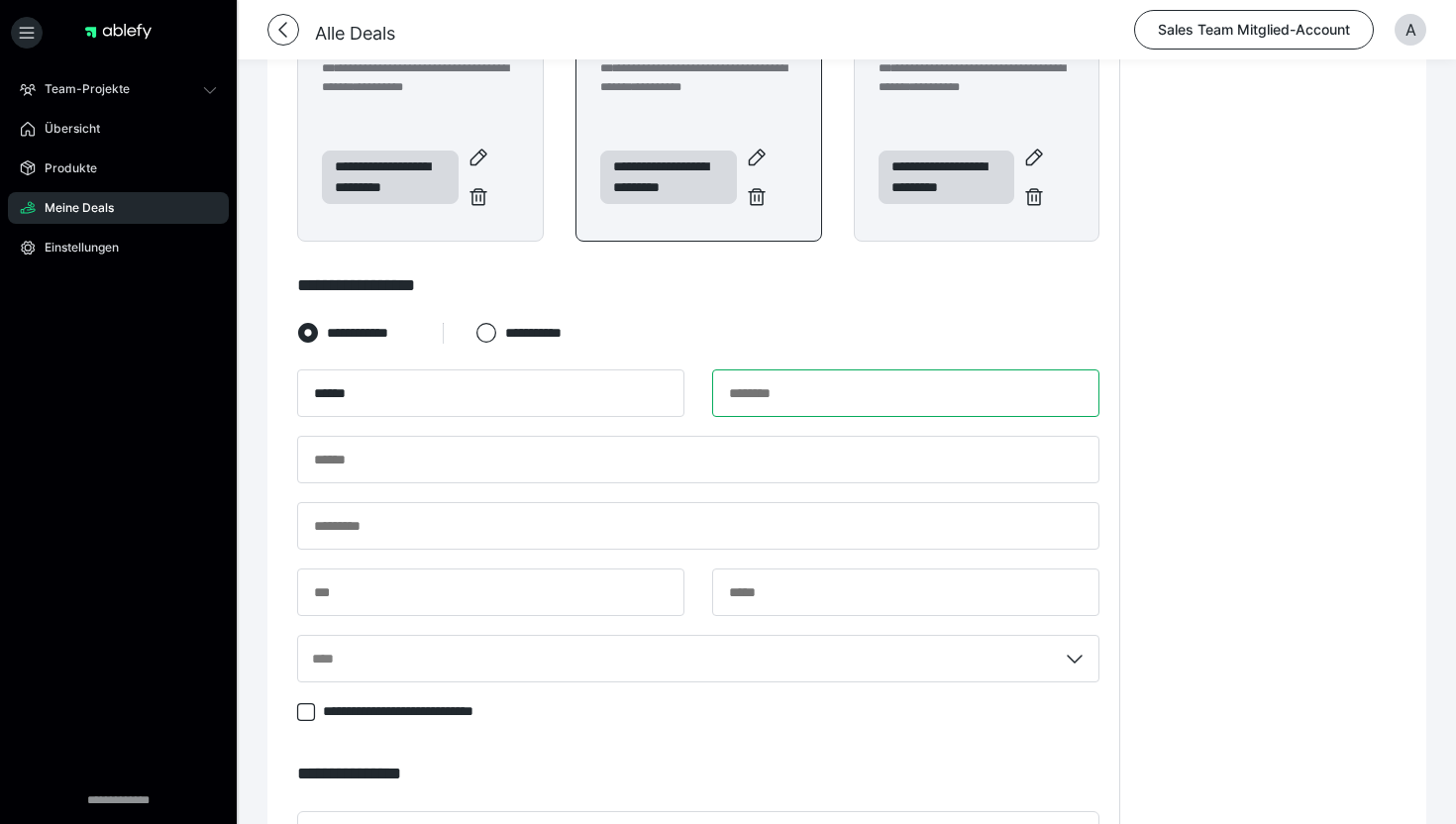 click at bounding box center (905, 393) 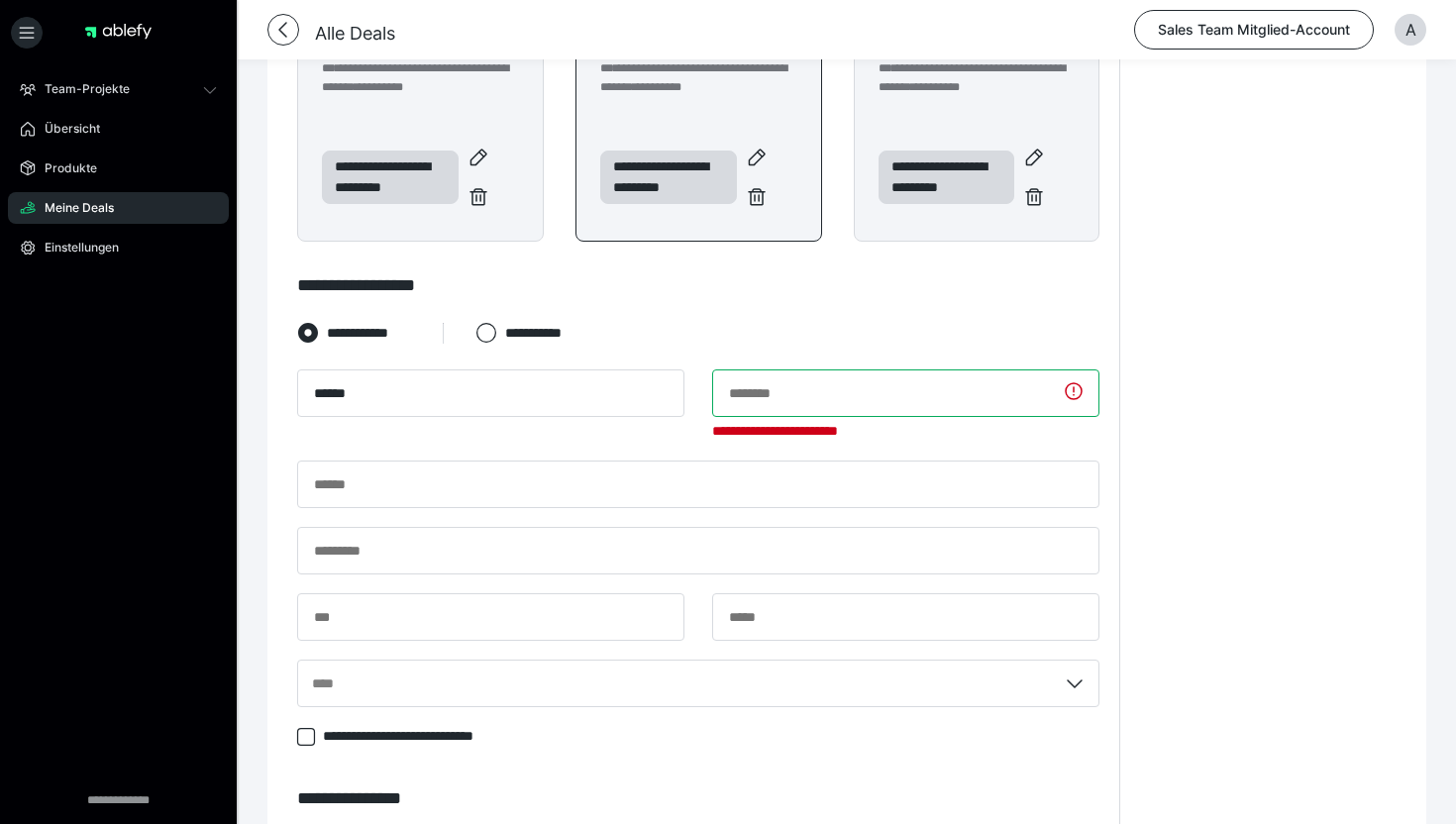 click at bounding box center (905, 393) 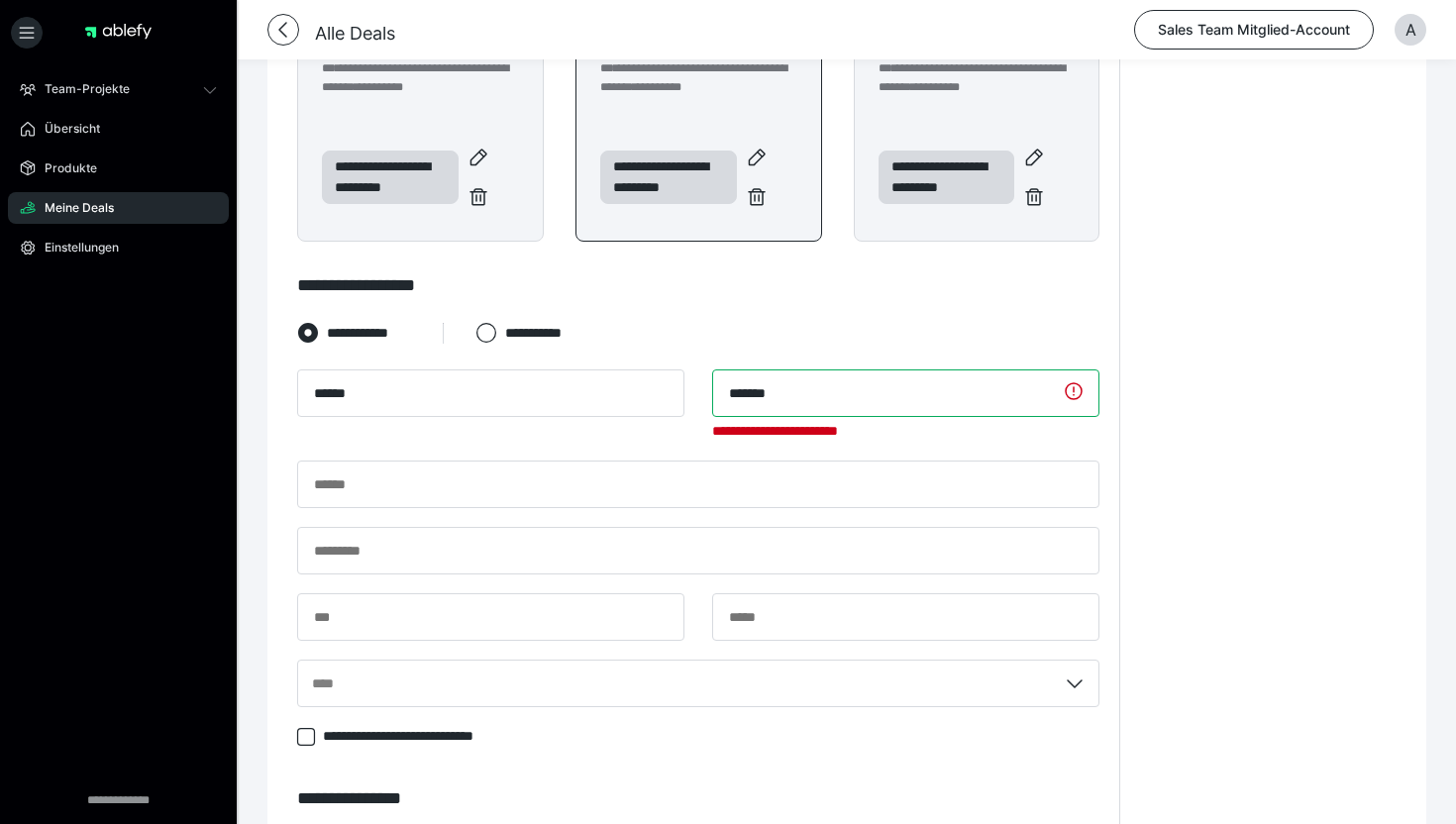 type on "*******" 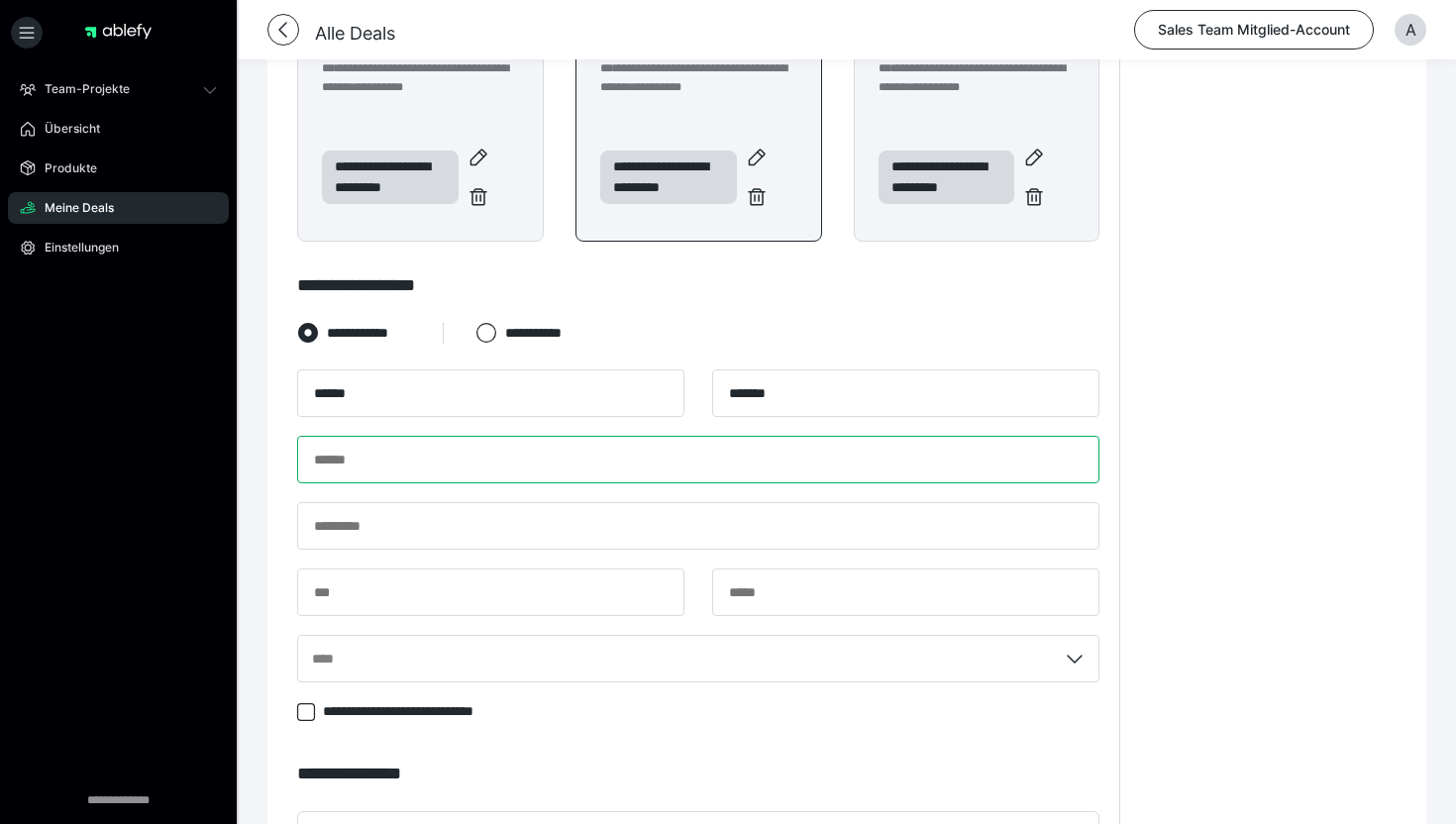 click at bounding box center (698, 460) 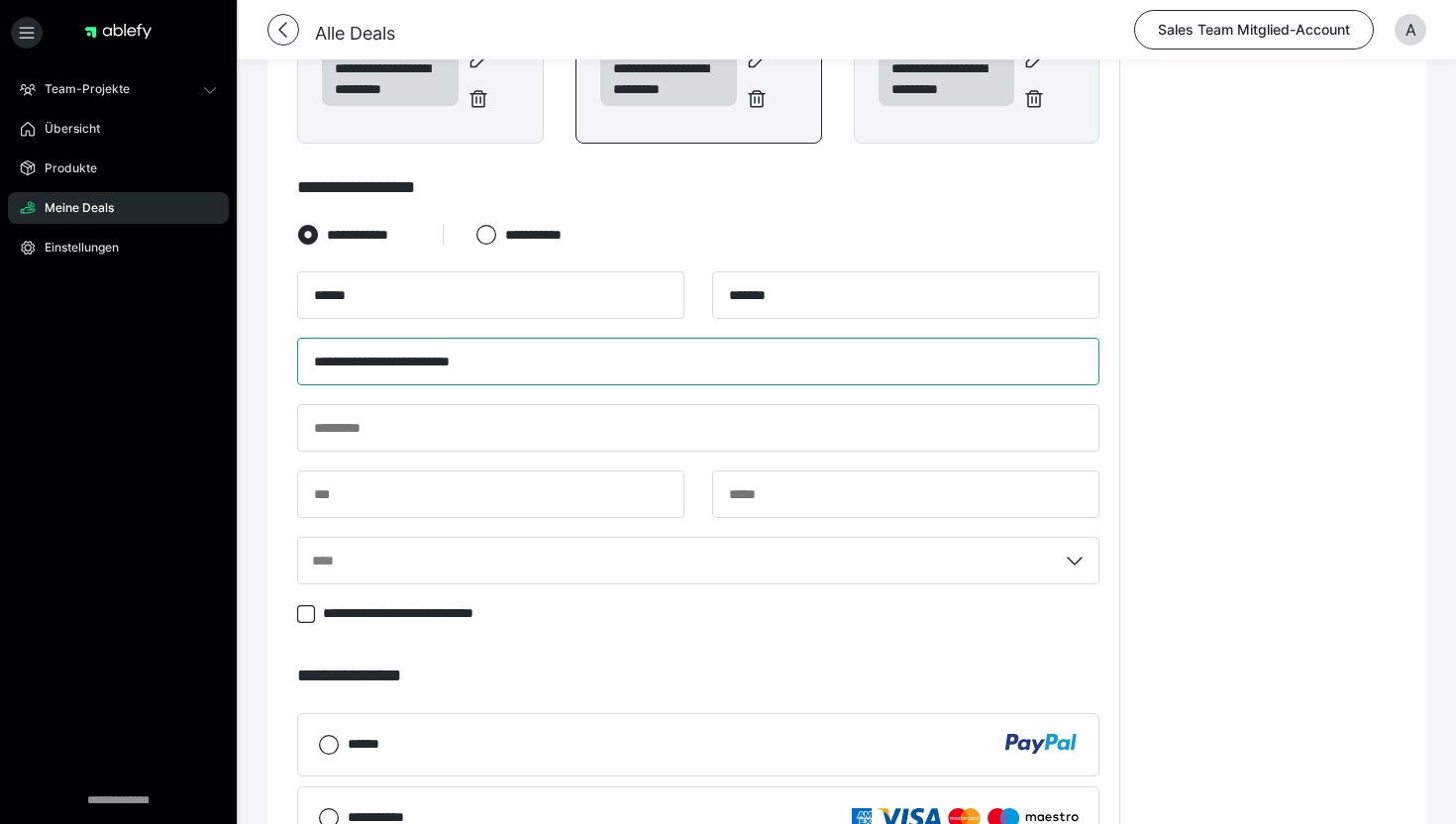 scroll, scrollTop: 772, scrollLeft: 0, axis: vertical 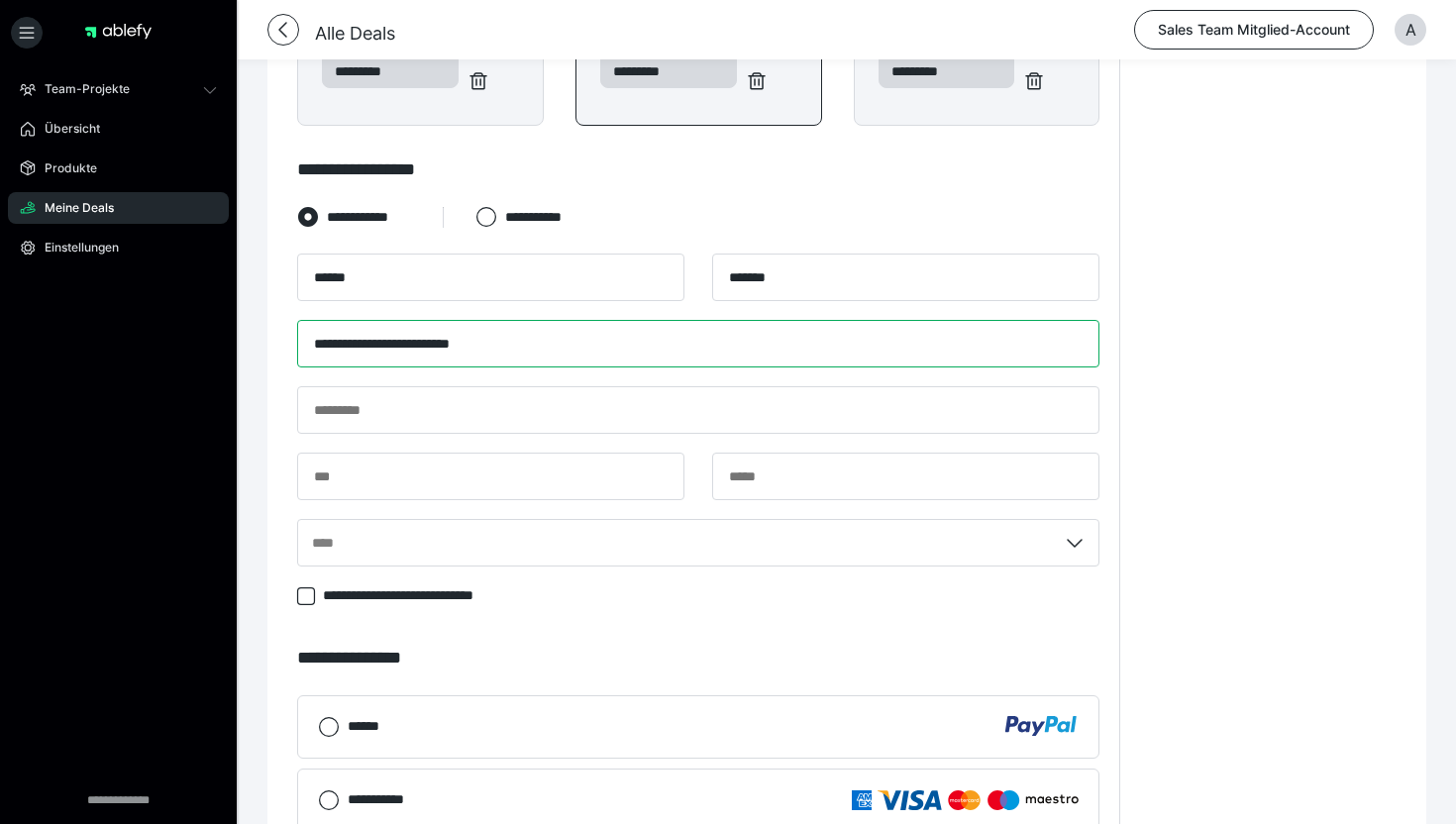 type on "**********" 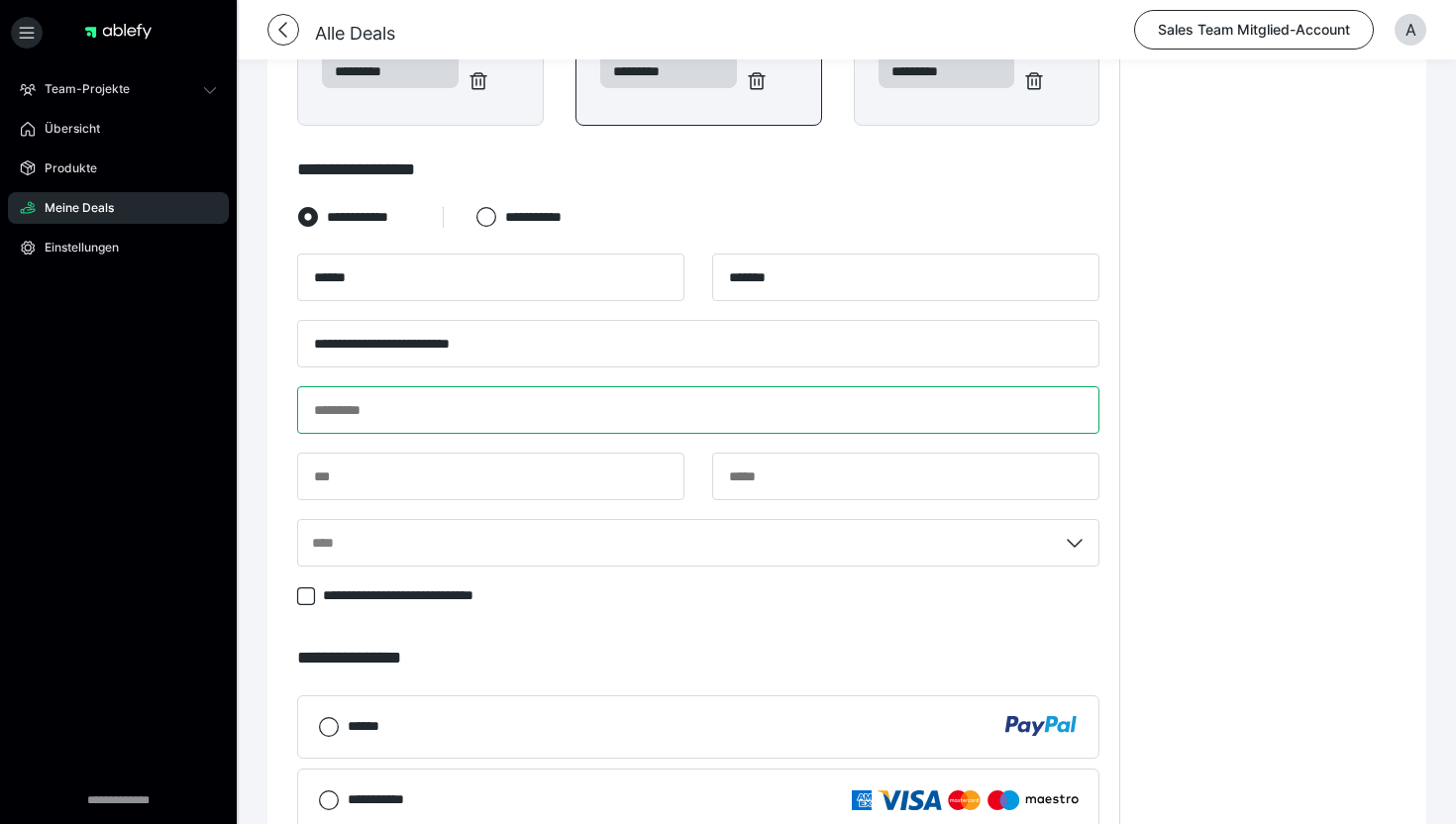 click at bounding box center [698, 410] 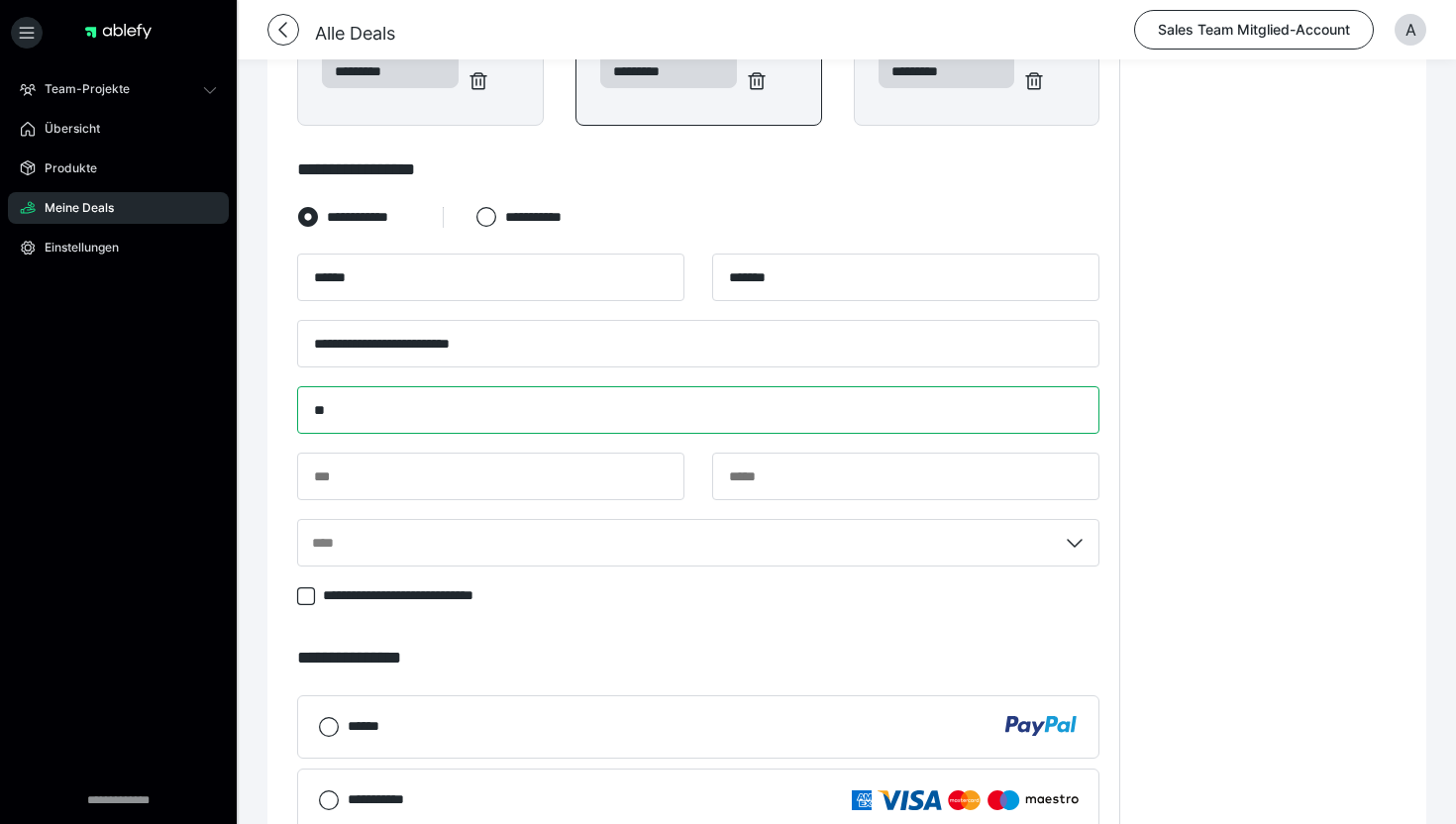 type on "*" 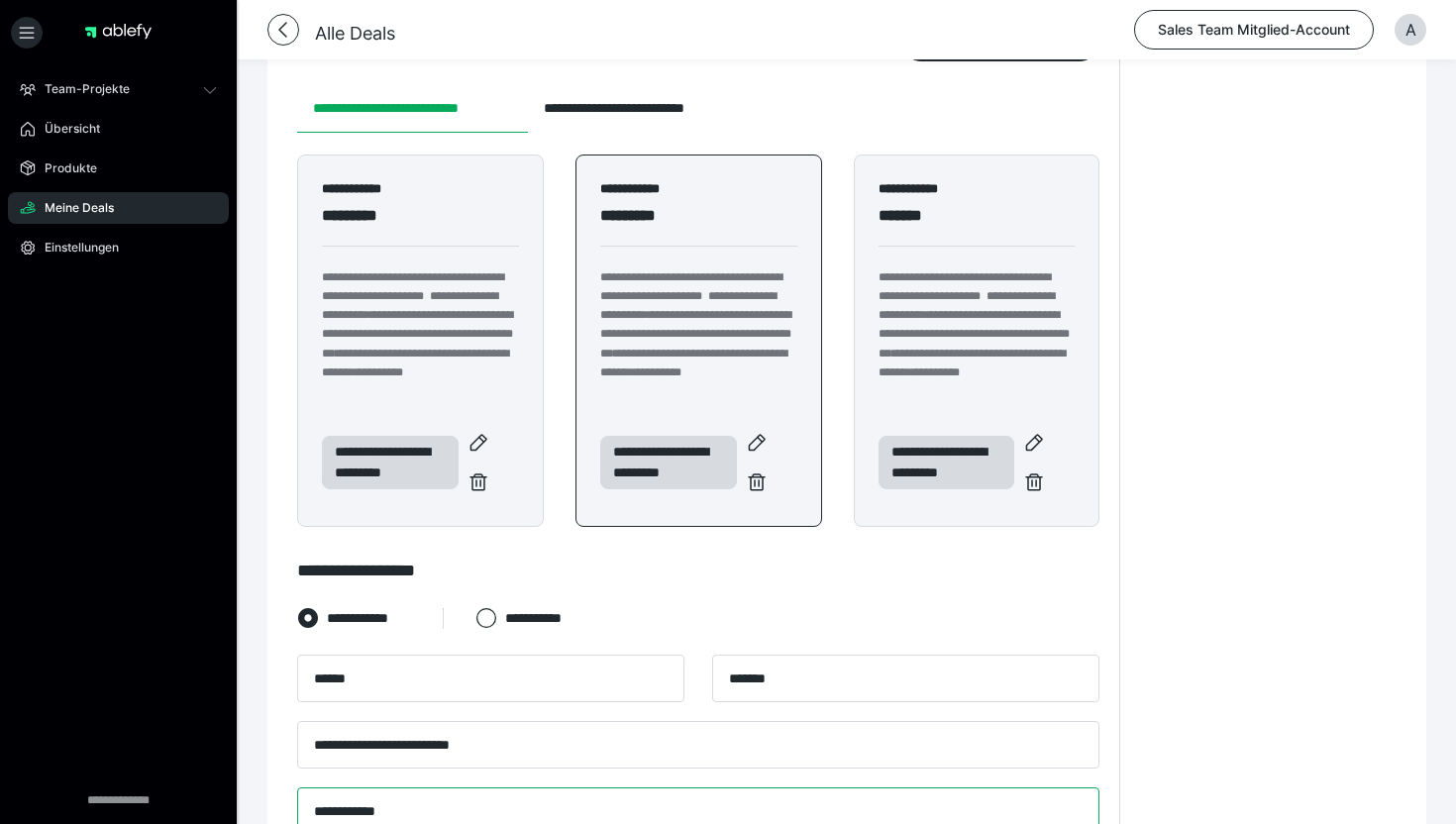 scroll, scrollTop: 374, scrollLeft: 0, axis: vertical 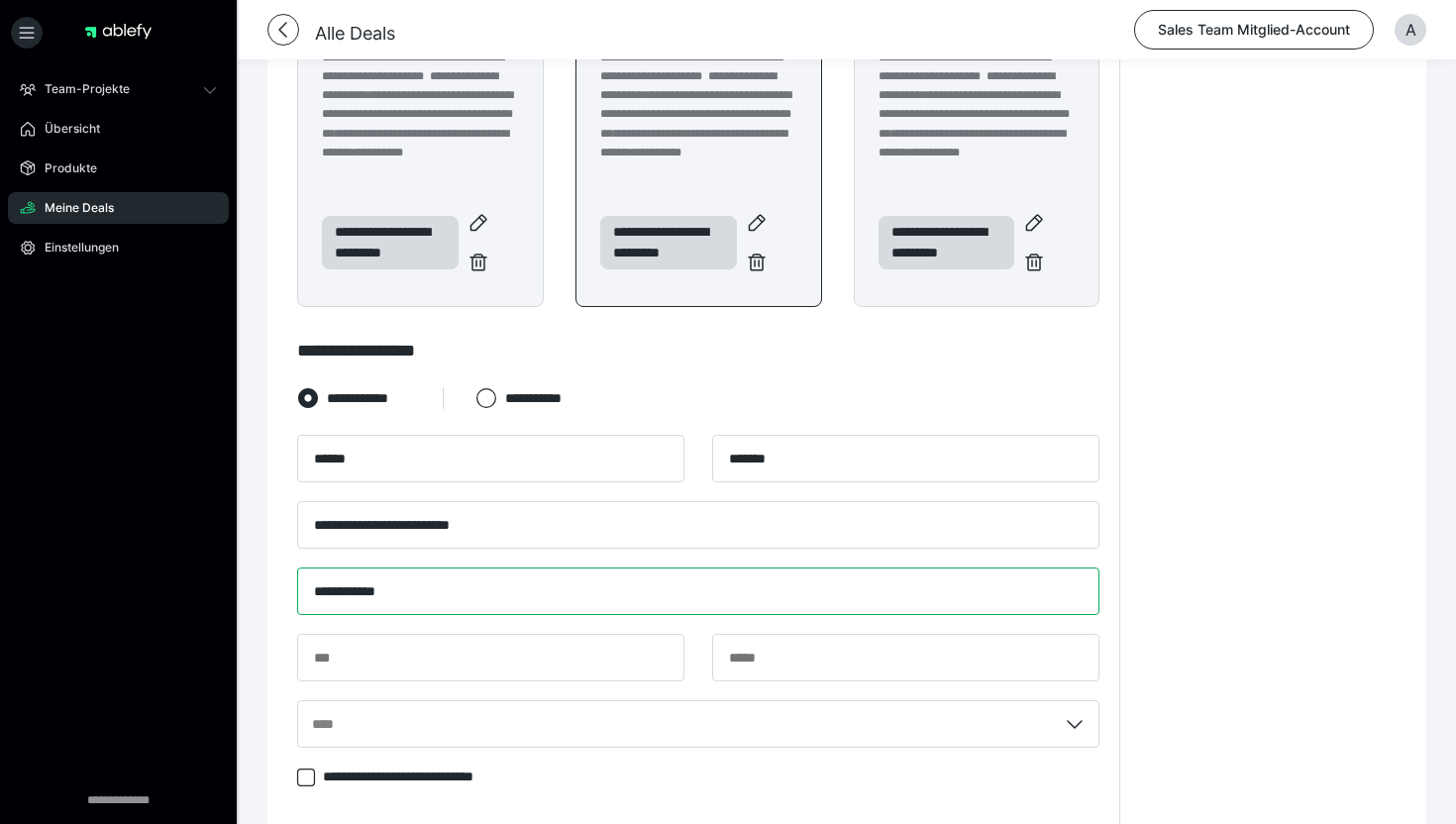 drag, startPoint x: 455, startPoint y: 607, endPoint x: 290, endPoint y: 584, distance: 166.5953 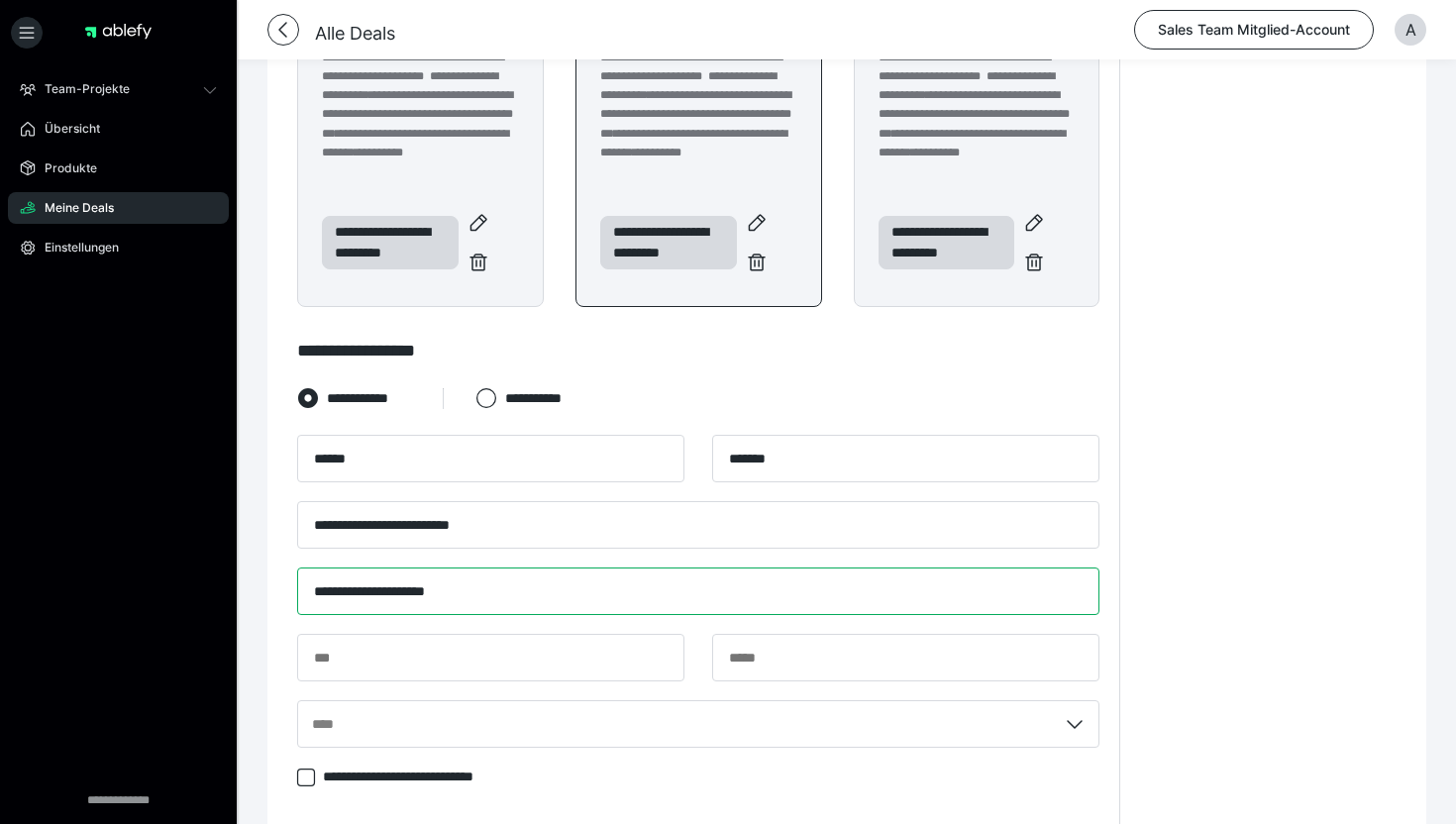 type on "**********" 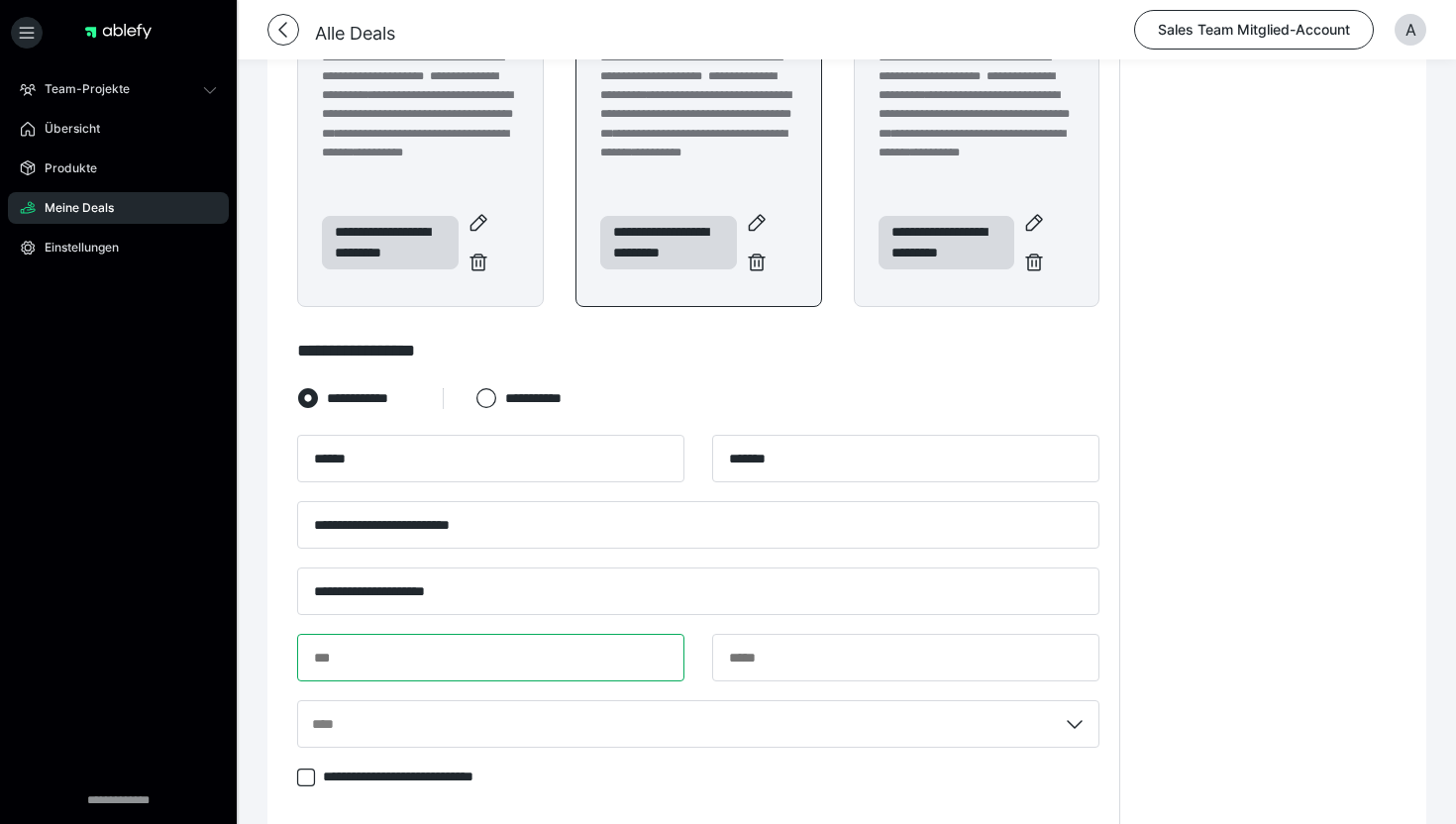 click at bounding box center (490, 658) 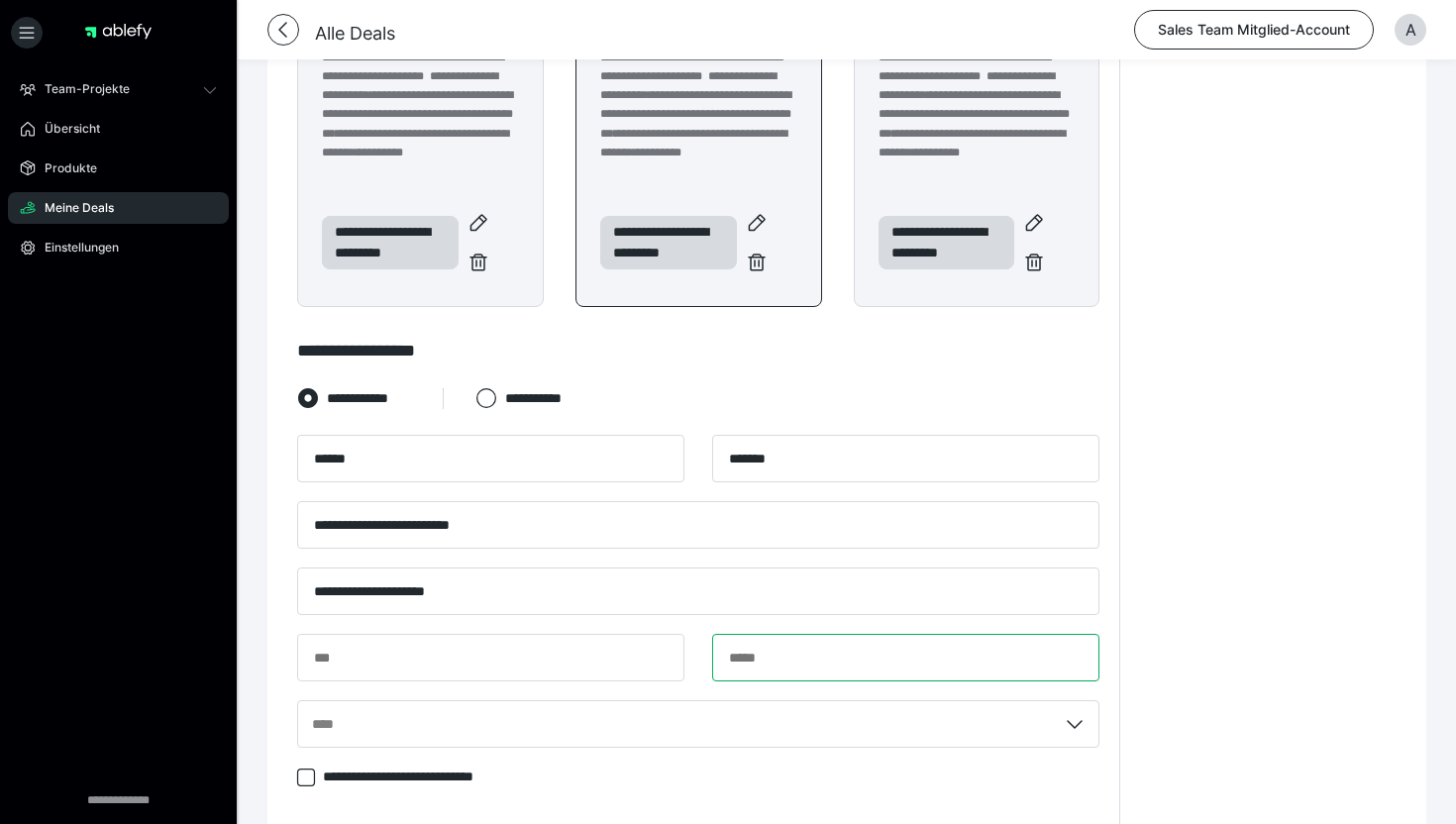 click at bounding box center [905, 658] 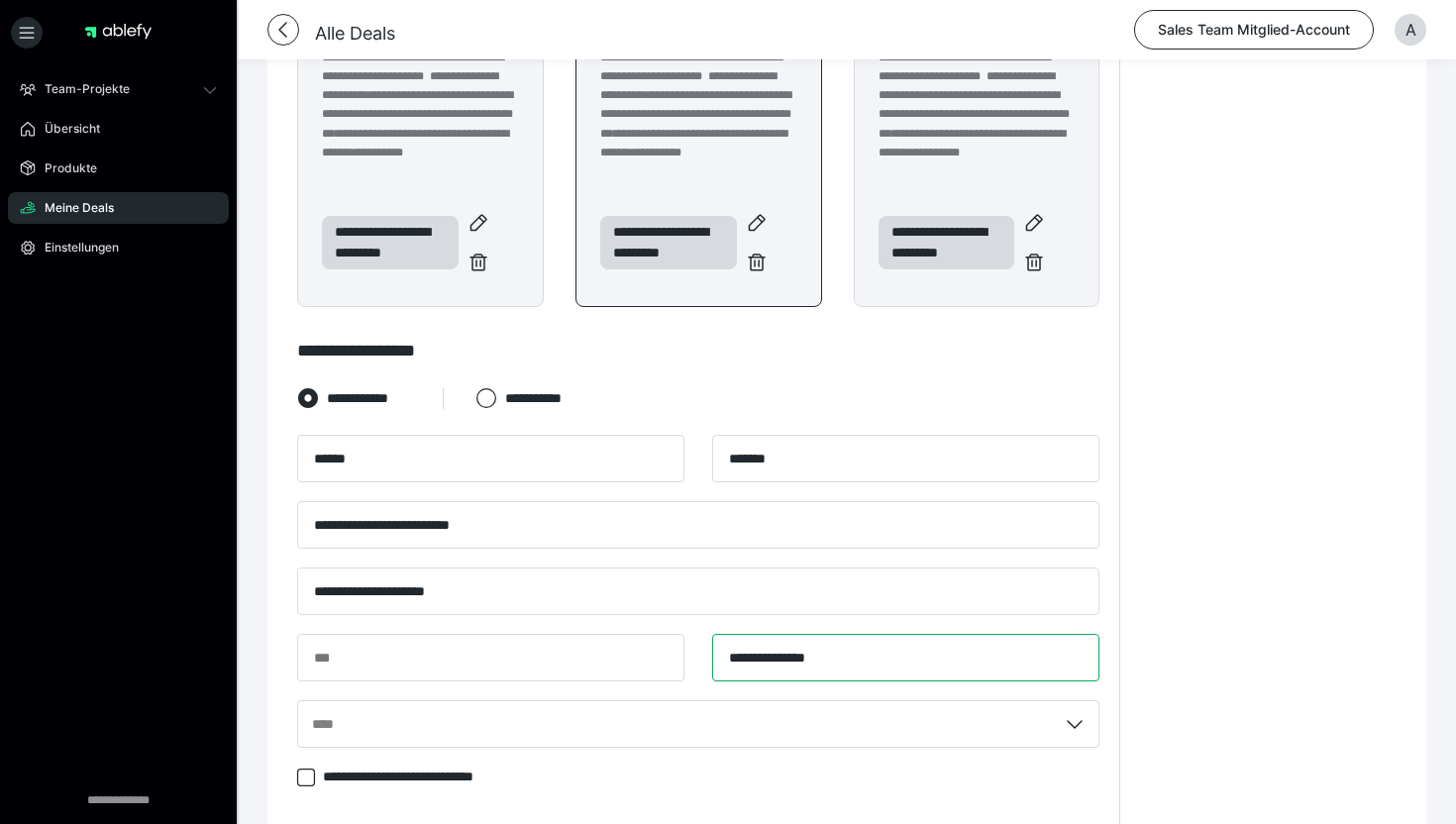 click on "**********" at bounding box center (905, 658) 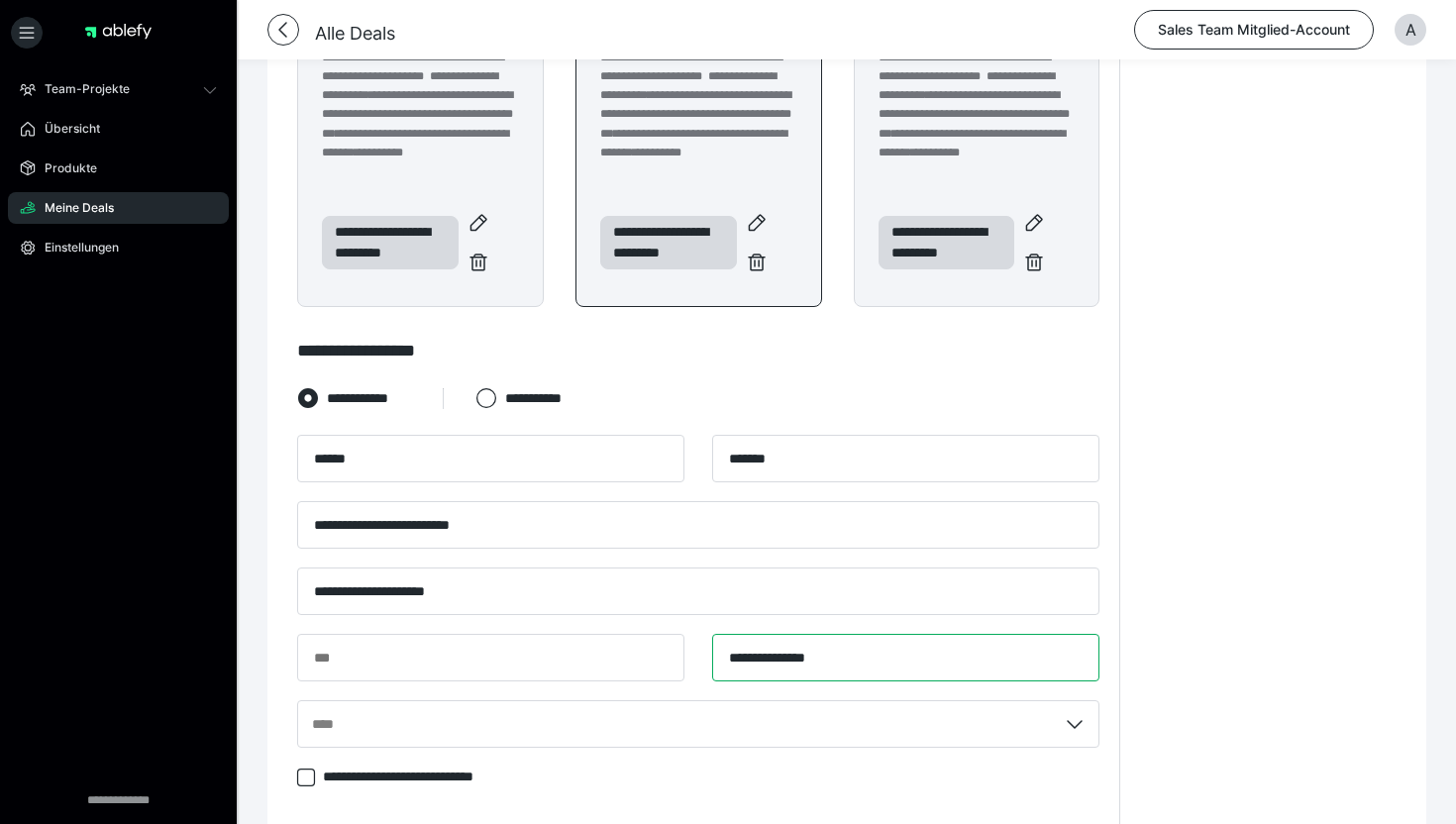 drag, startPoint x: 767, startPoint y: 657, endPoint x: 716, endPoint y: 657, distance: 51 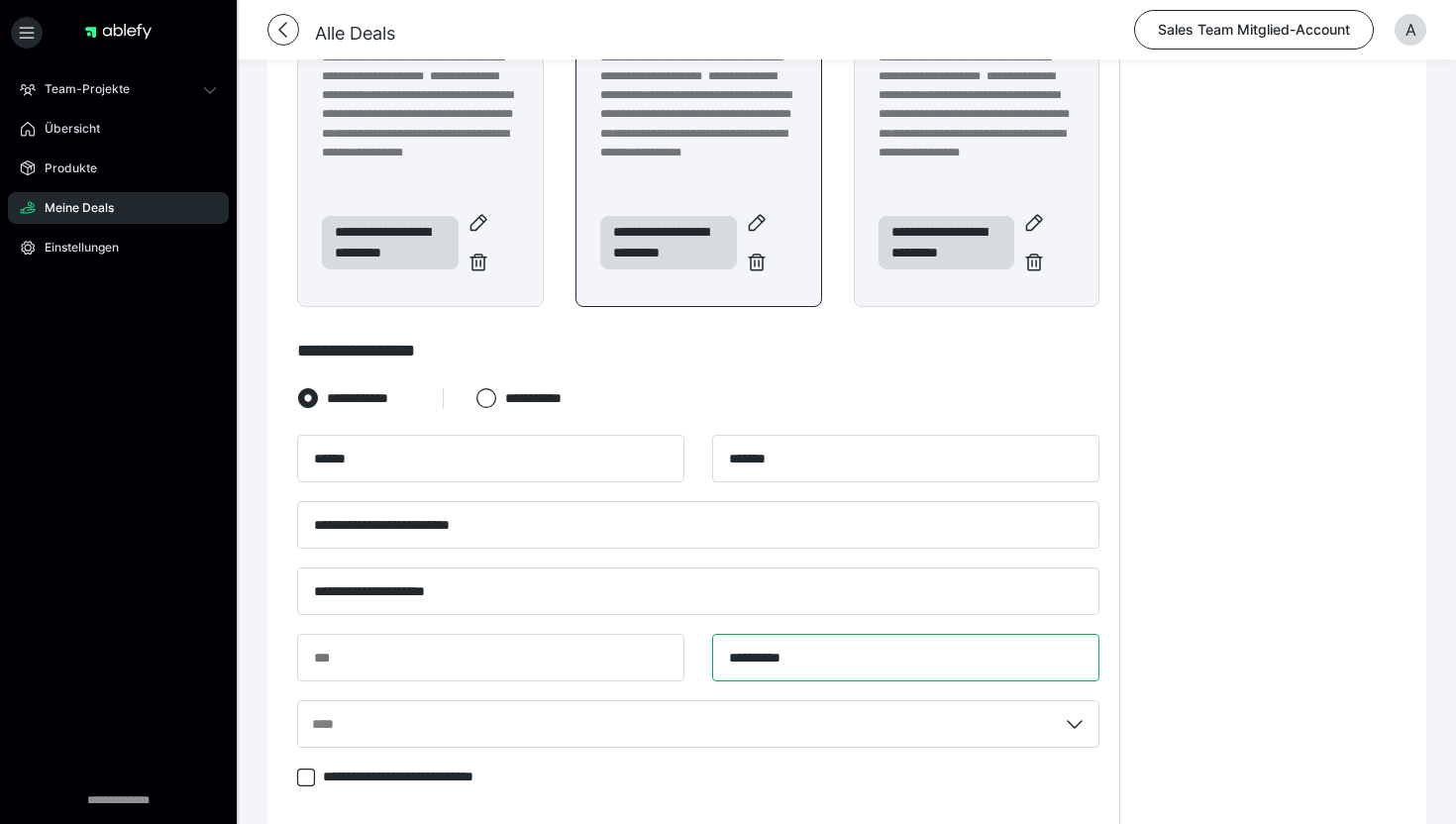type on "*********" 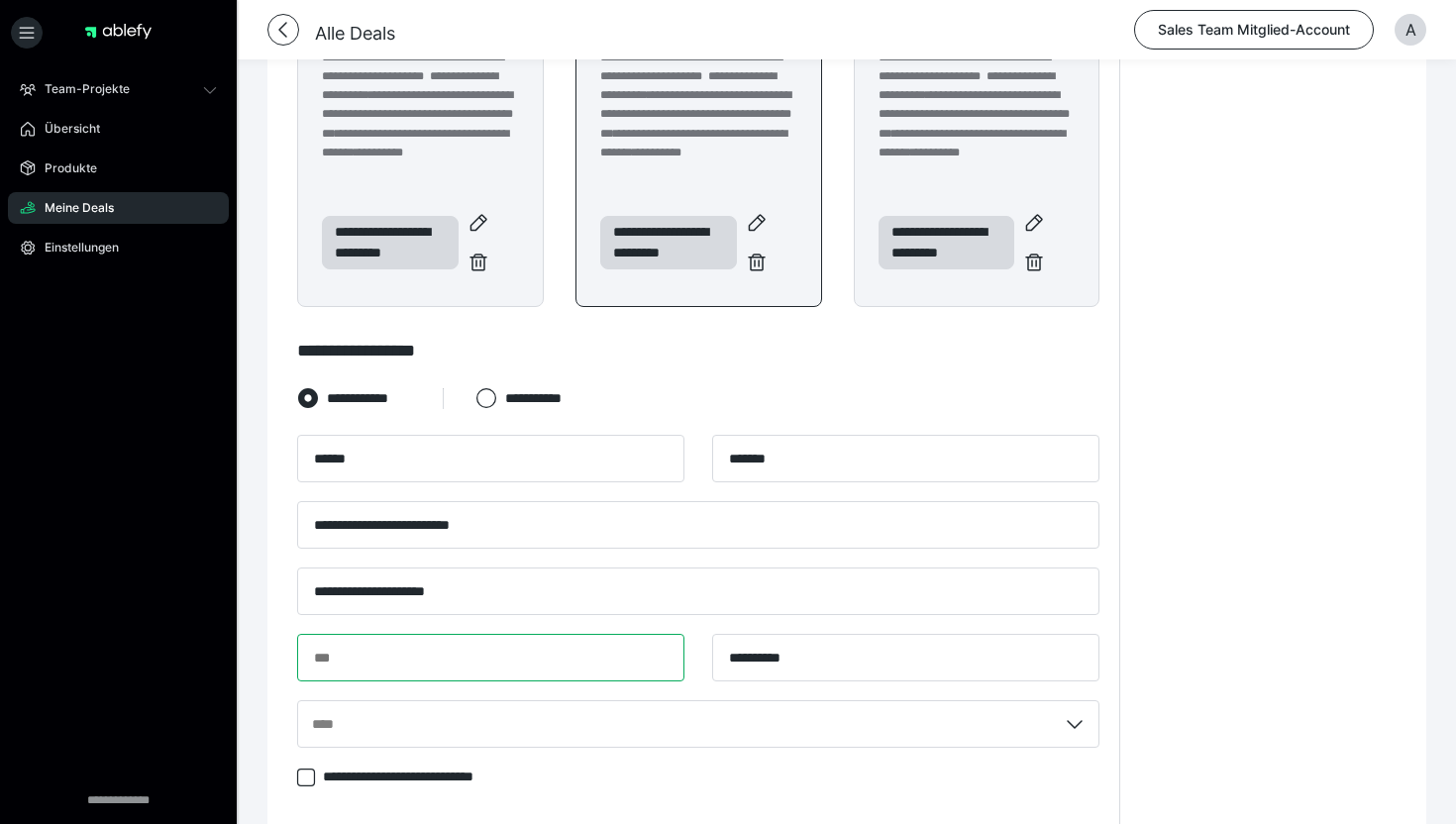 click at bounding box center [490, 658] 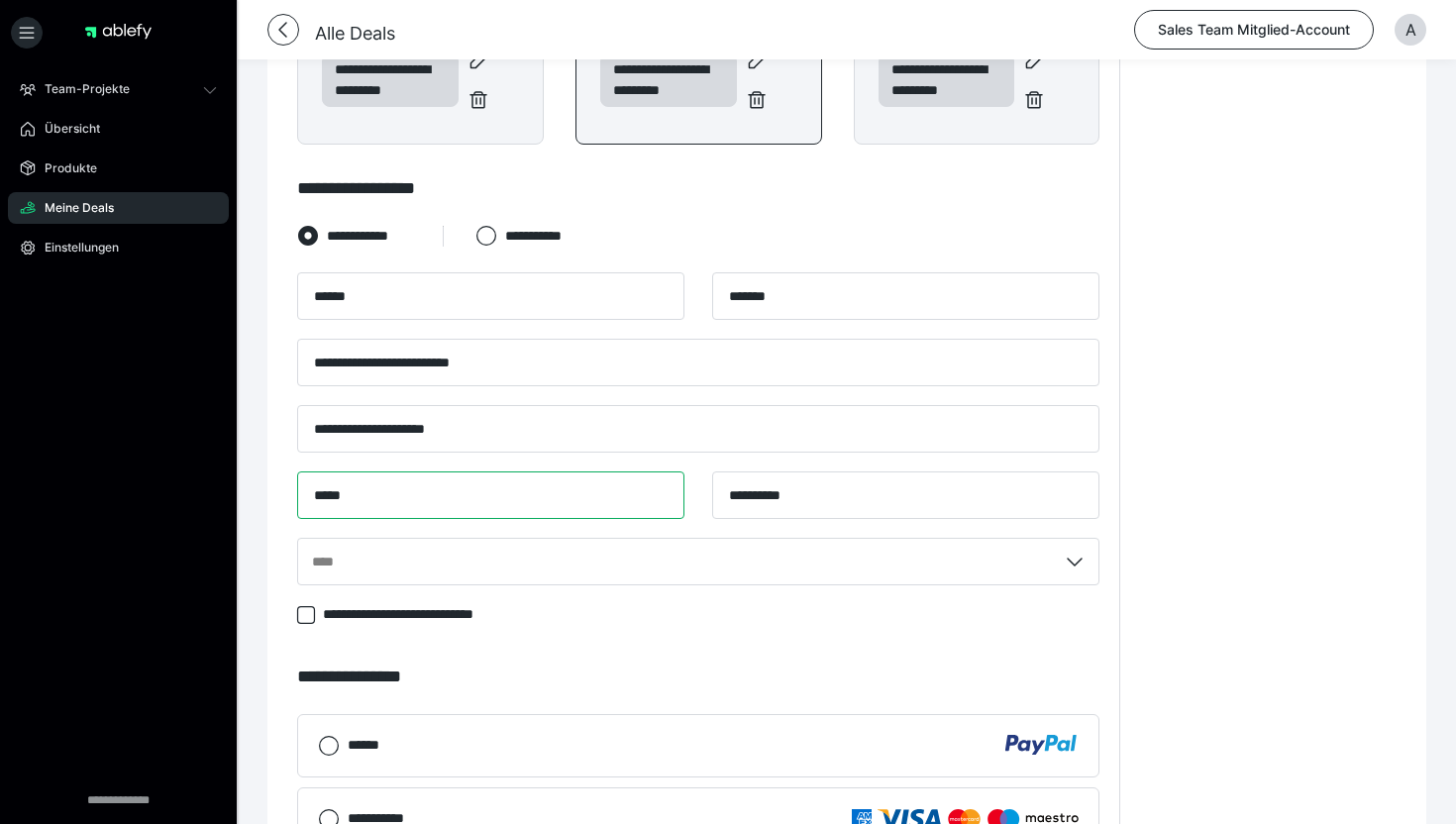 scroll, scrollTop: 780, scrollLeft: 0, axis: vertical 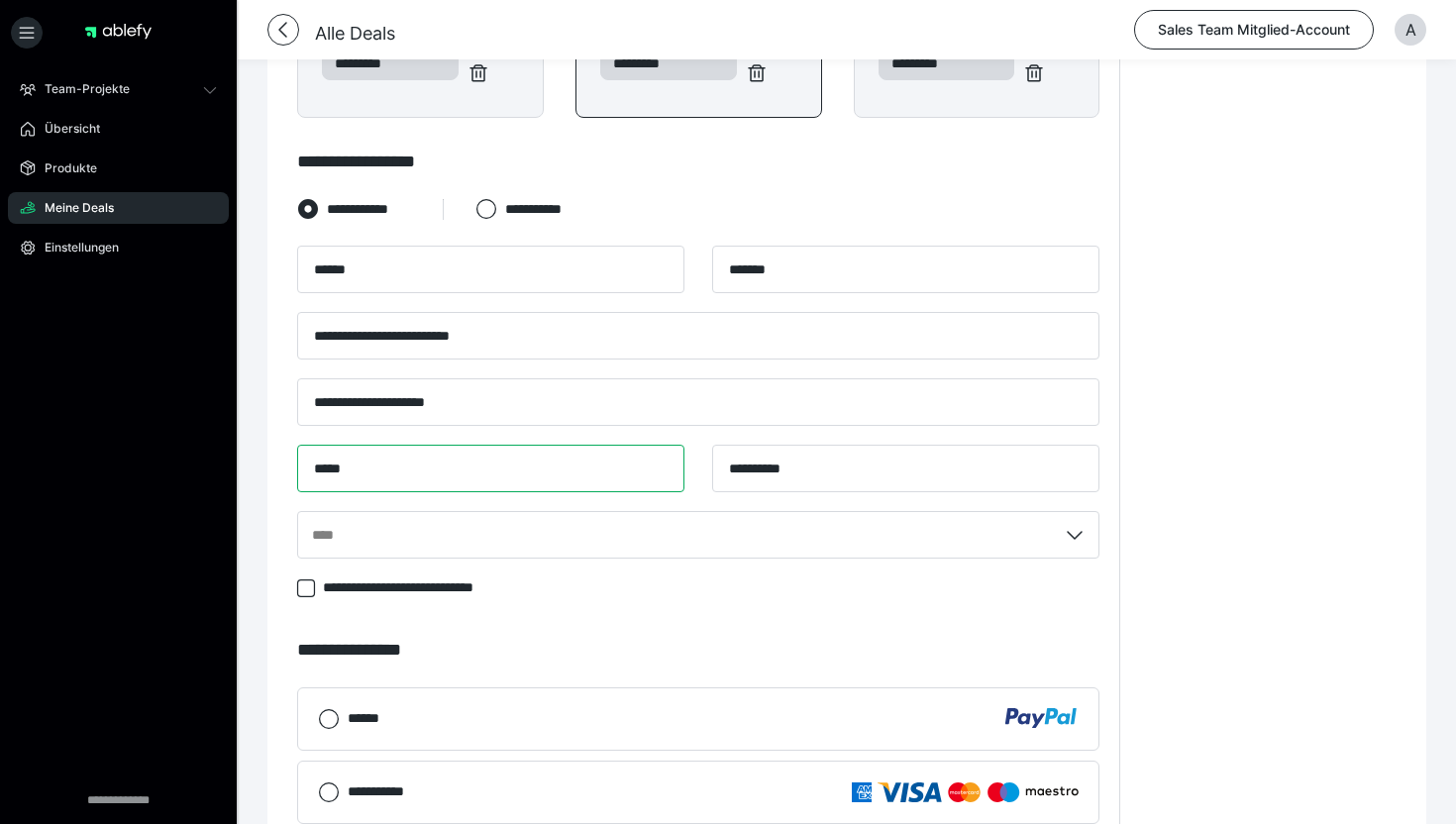 type on "*****" 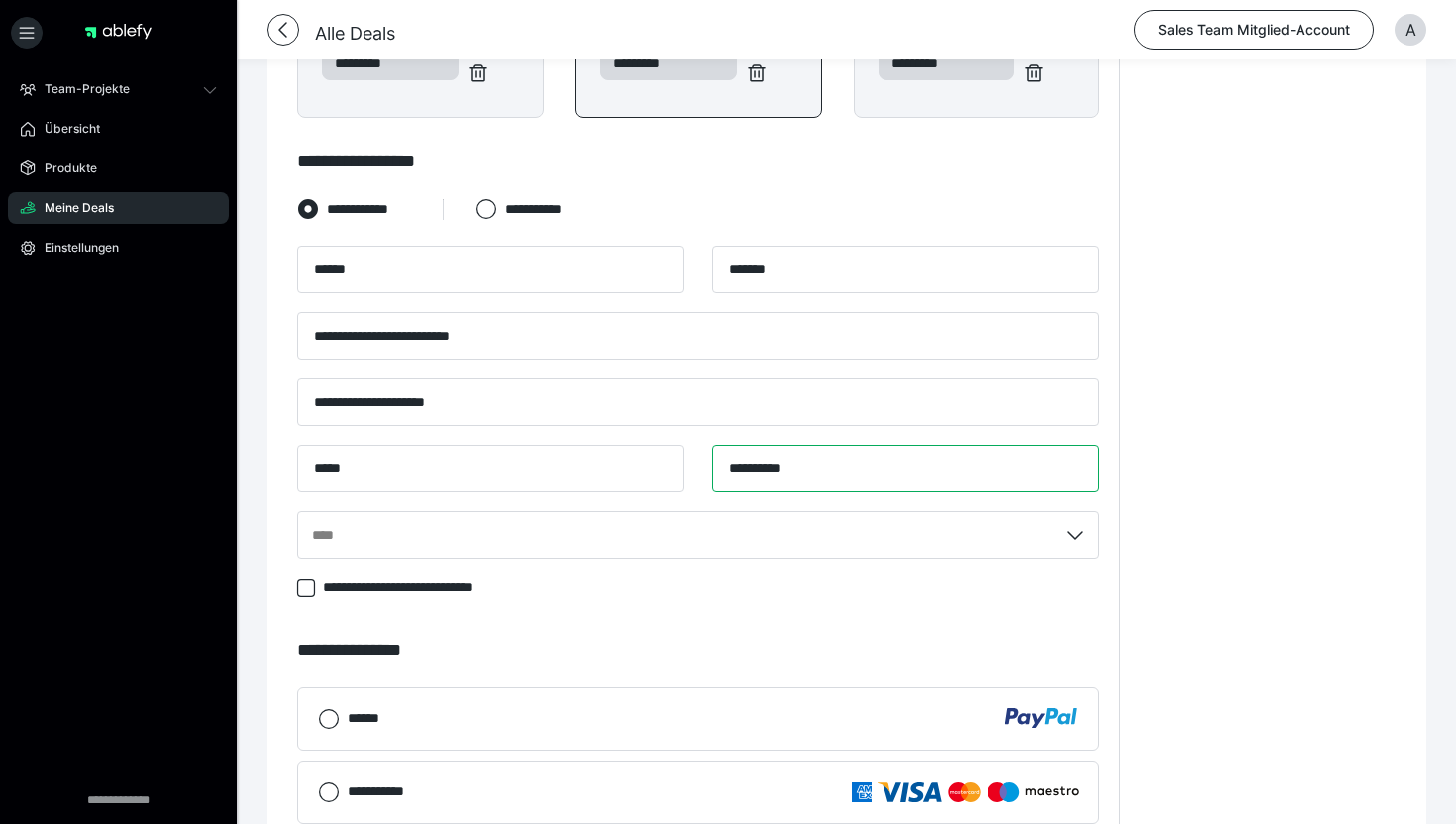 click on "*********" at bounding box center (905, 468) 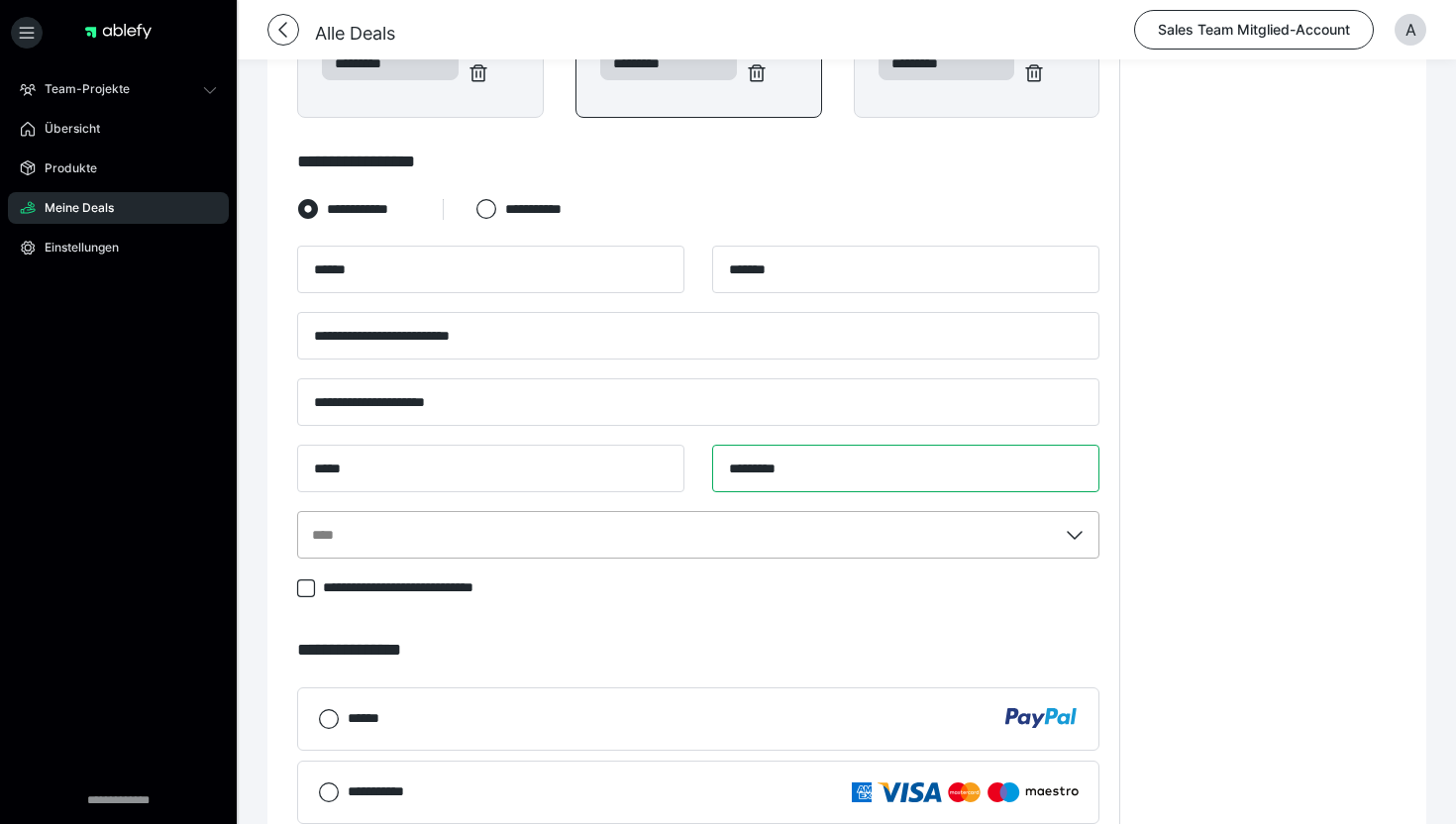 type on "*********" 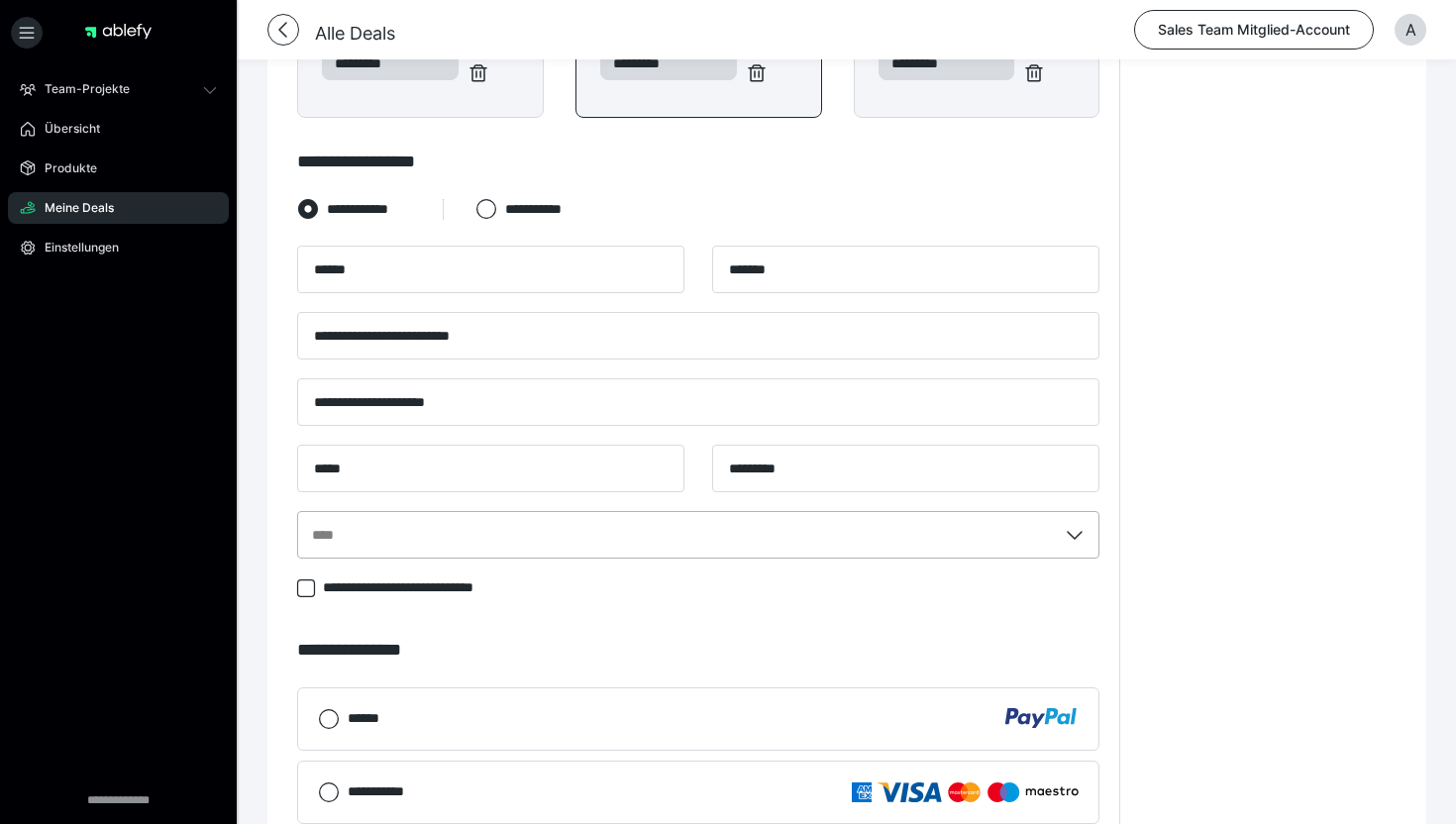 click on "****" at bounding box center (698, 535) 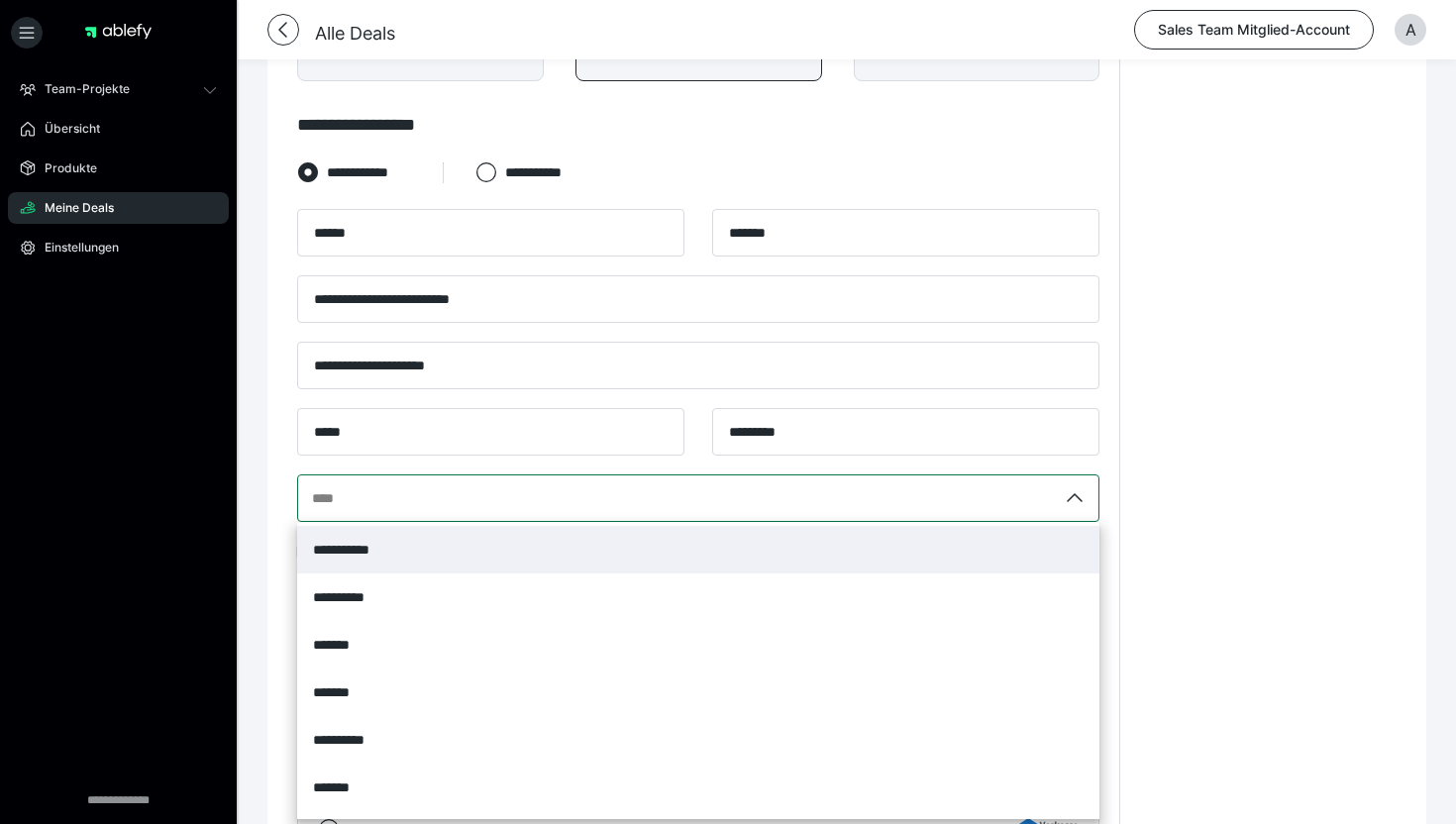 scroll, scrollTop: 820, scrollLeft: 0, axis: vertical 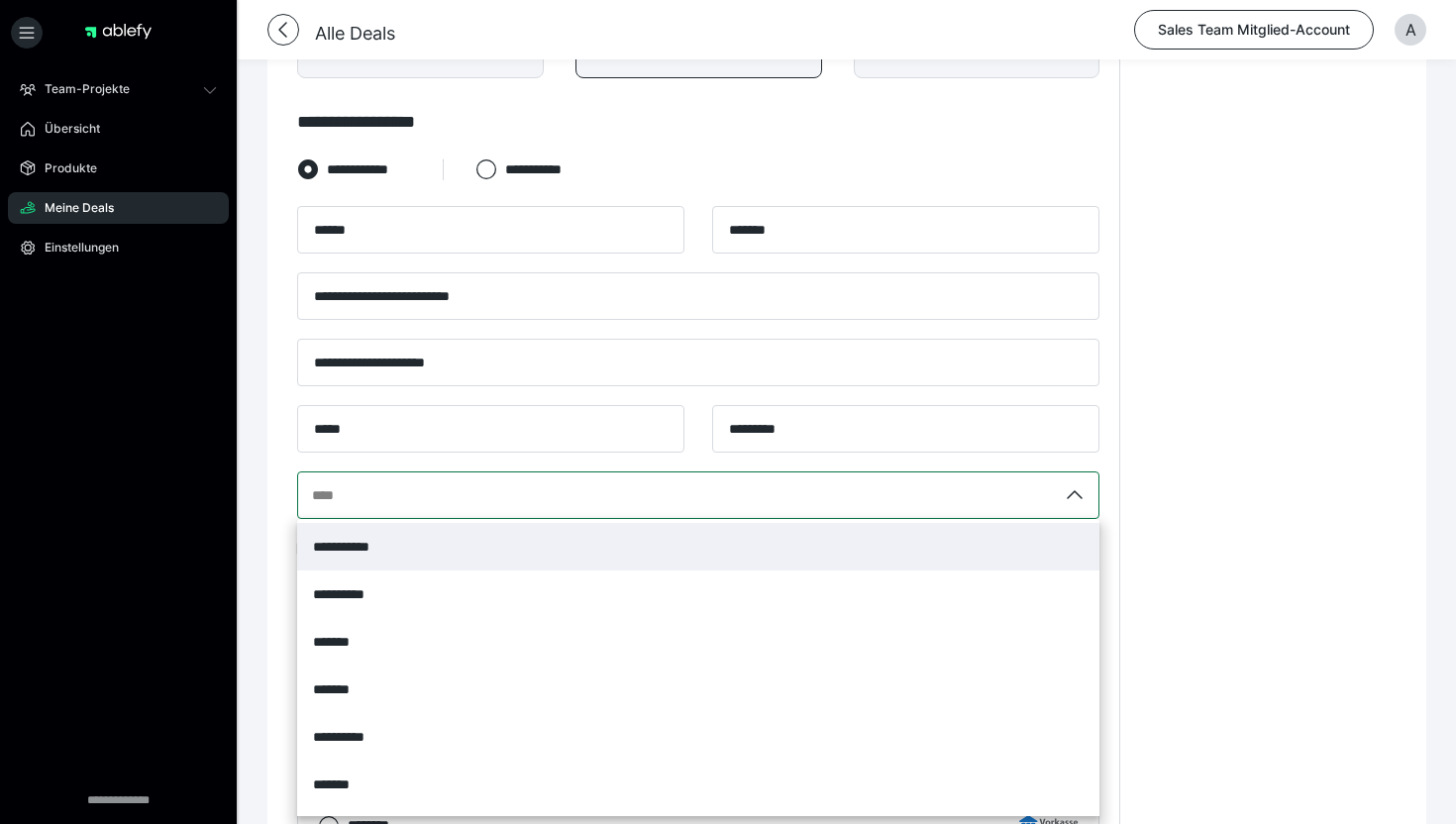 click on "**********" at bounding box center [698, 547] 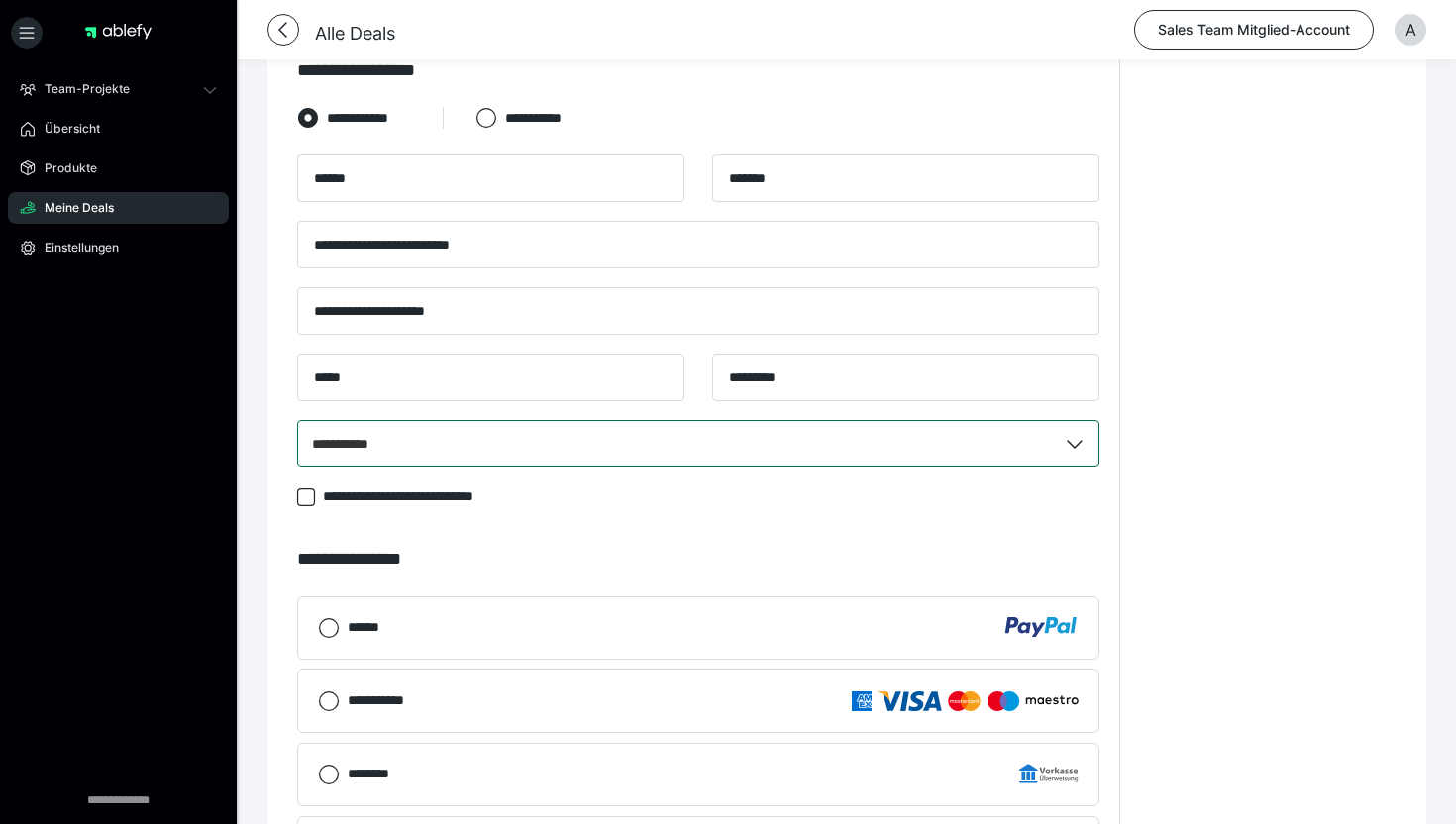 scroll, scrollTop: 1043, scrollLeft: 0, axis: vertical 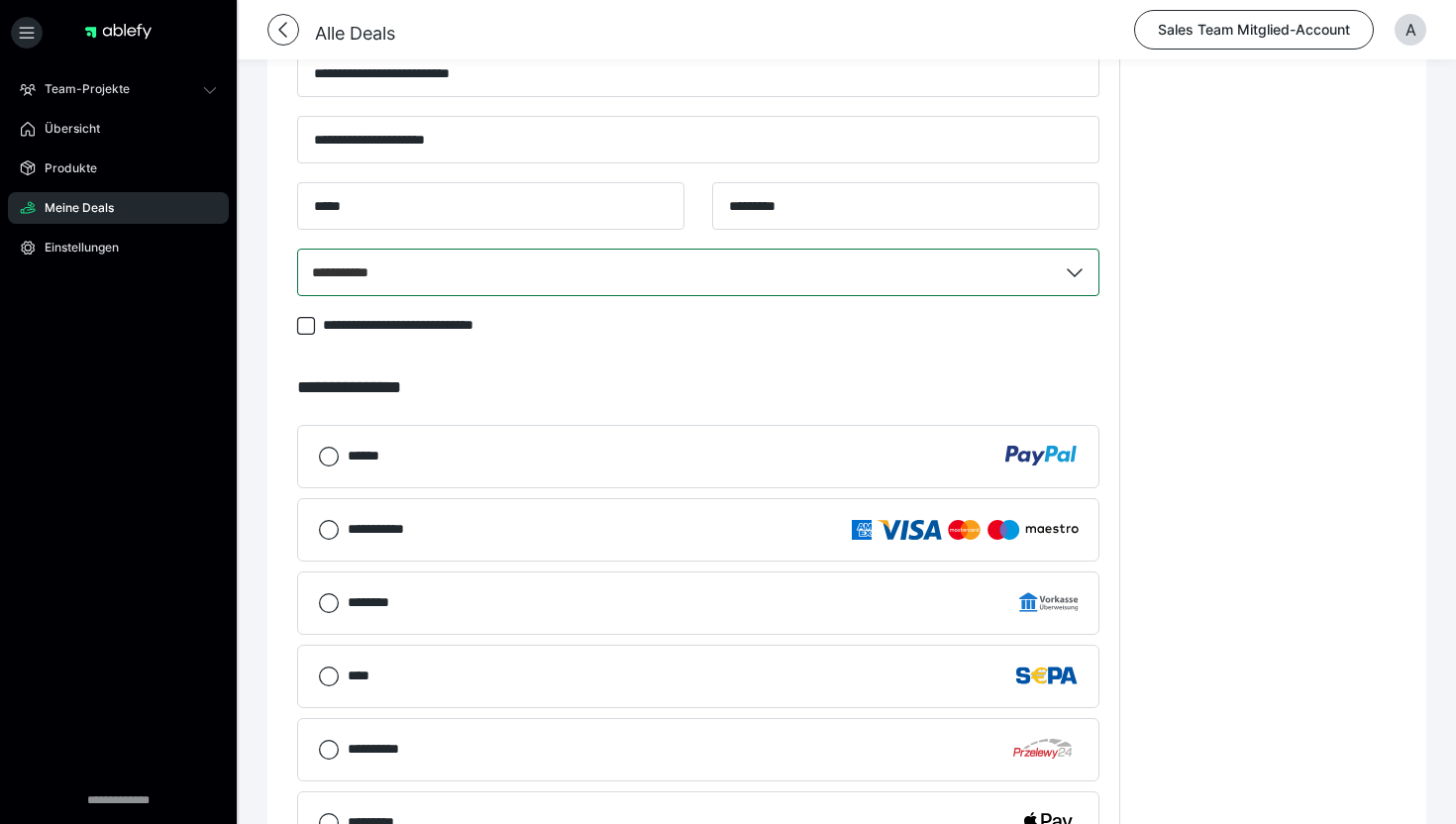 click 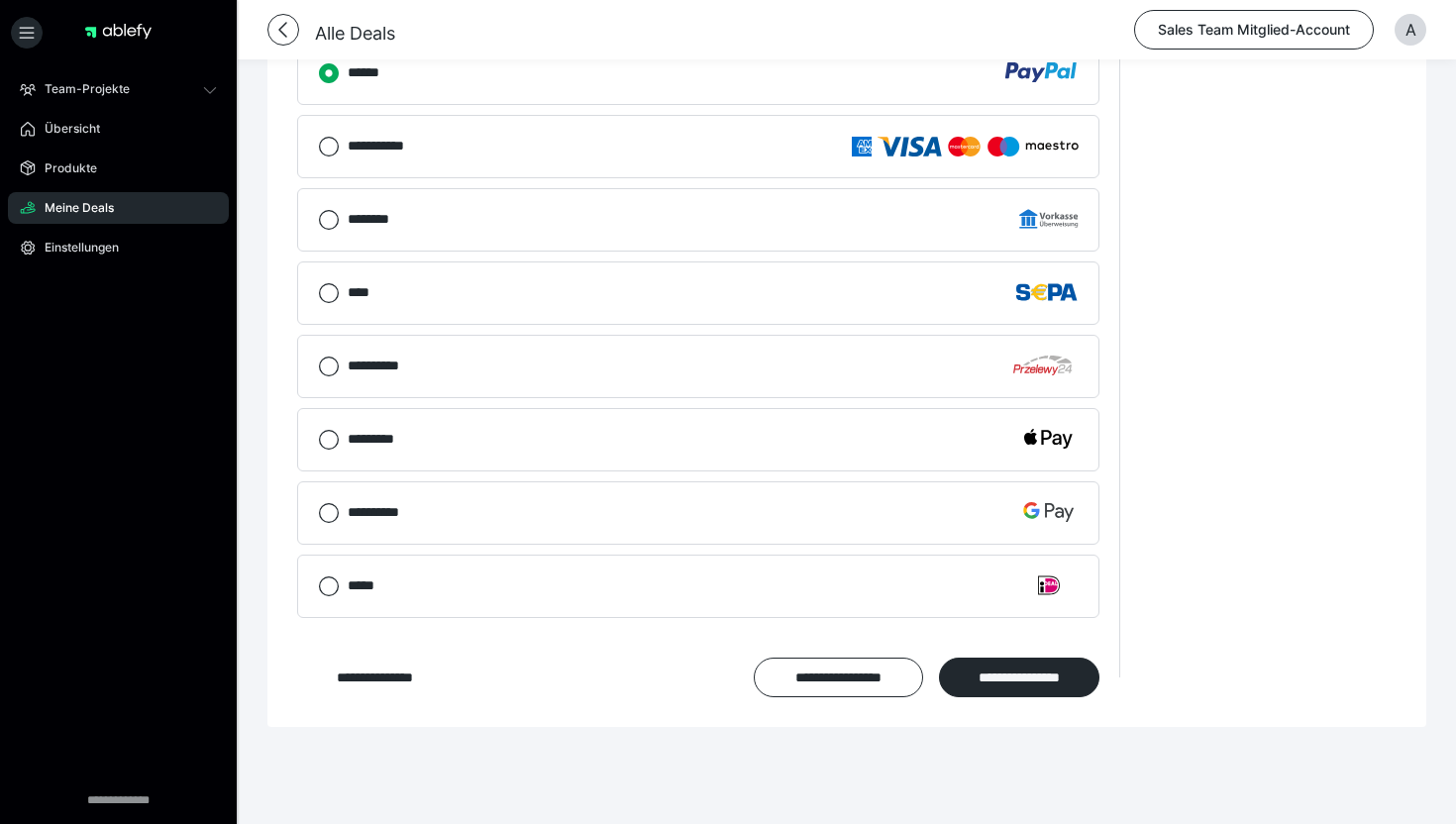 scroll, scrollTop: 1457, scrollLeft: 0, axis: vertical 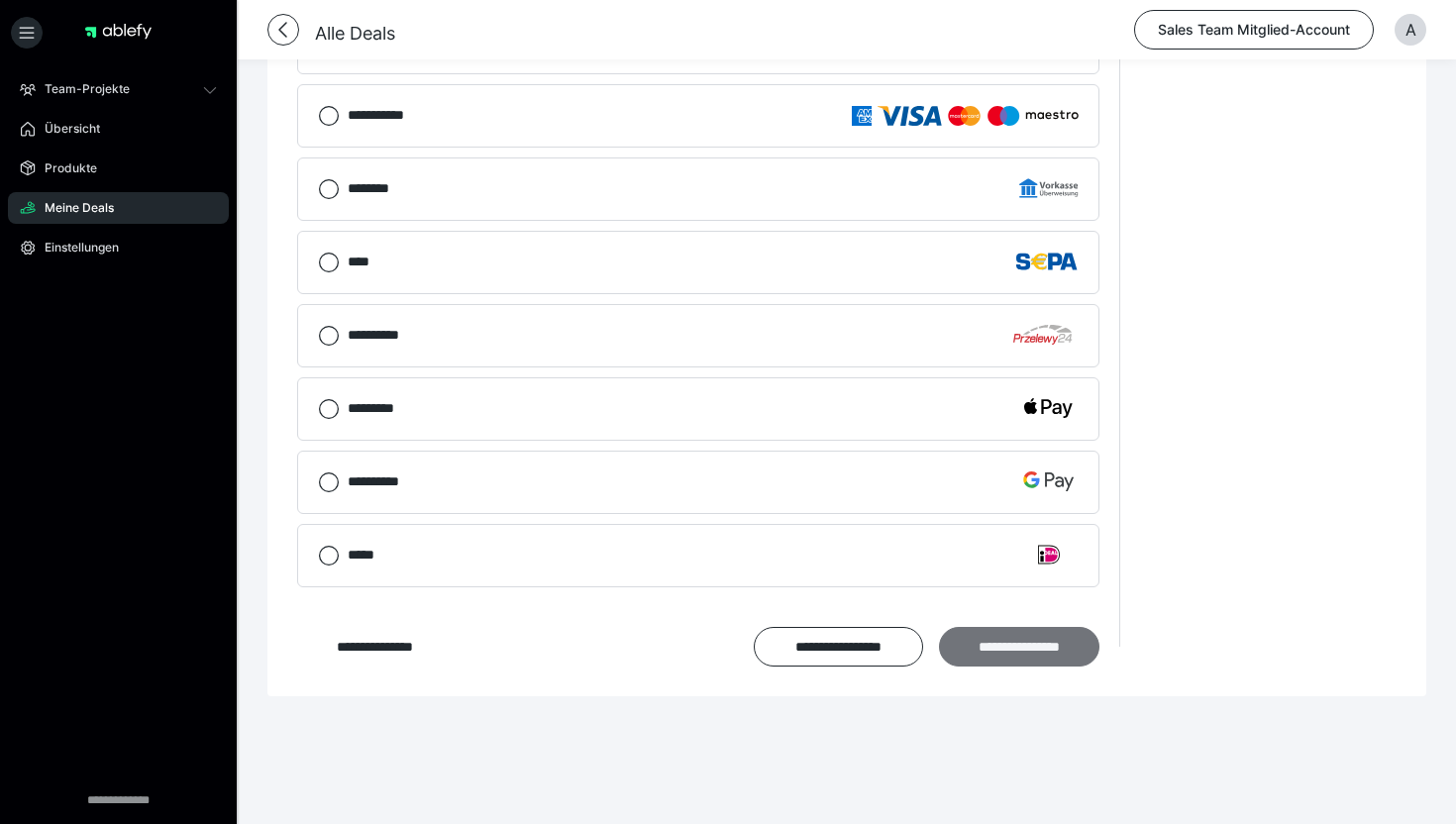 click on "**********" at bounding box center (1019, 647) 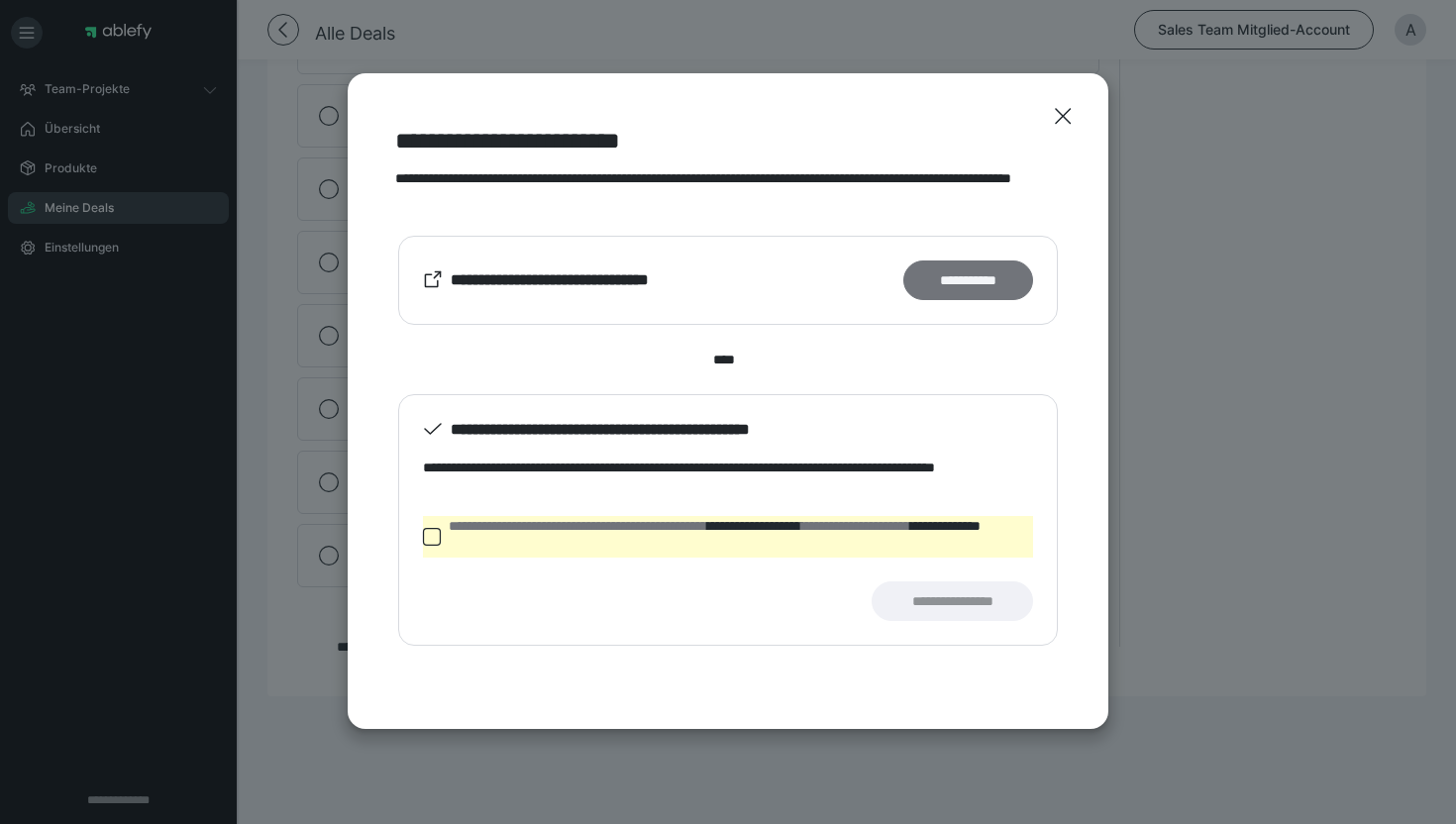 click on "**********" at bounding box center [968, 280] 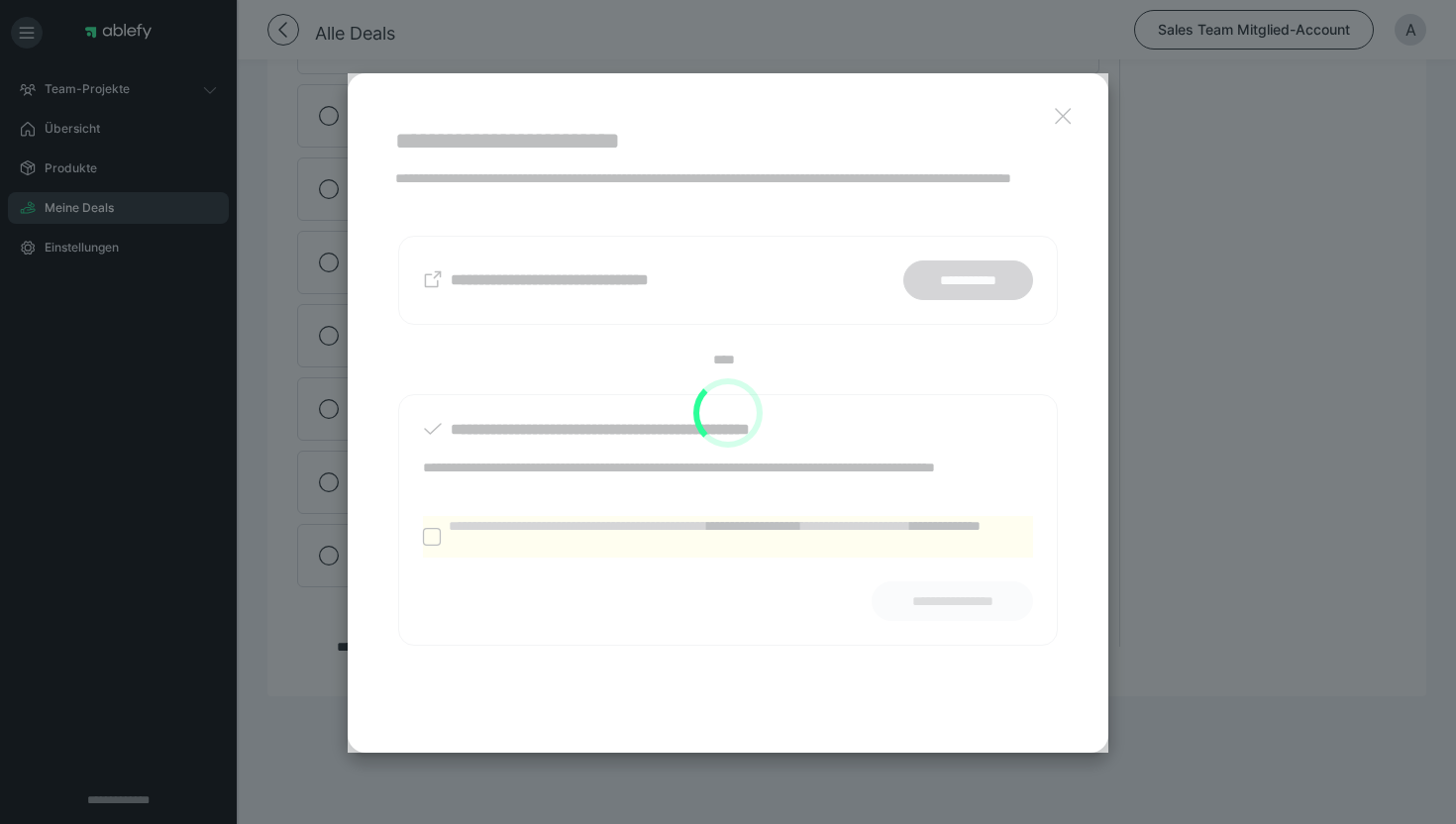 scroll, scrollTop: 849, scrollLeft: 0, axis: vertical 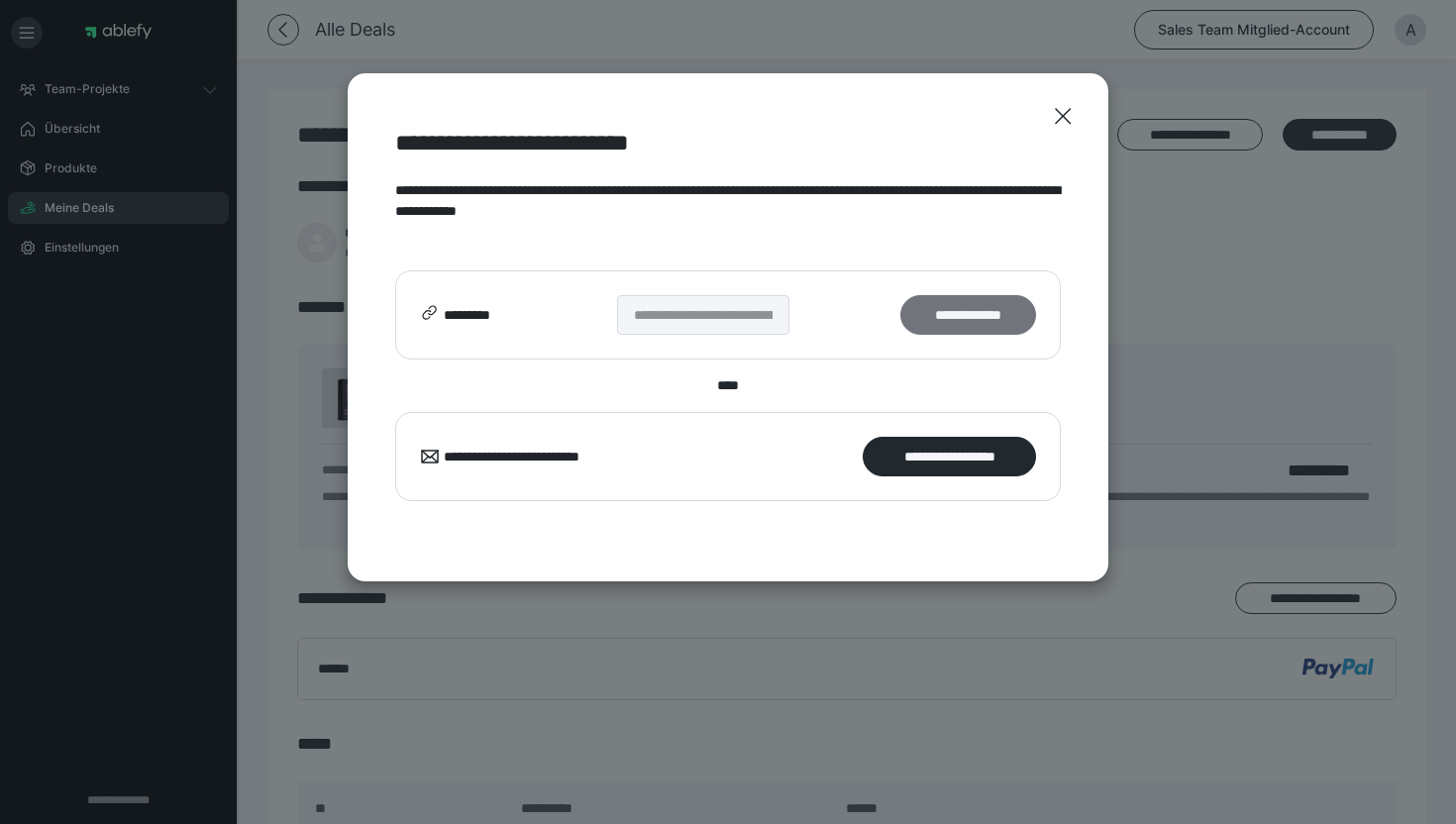 click on "**********" at bounding box center (968, 315) 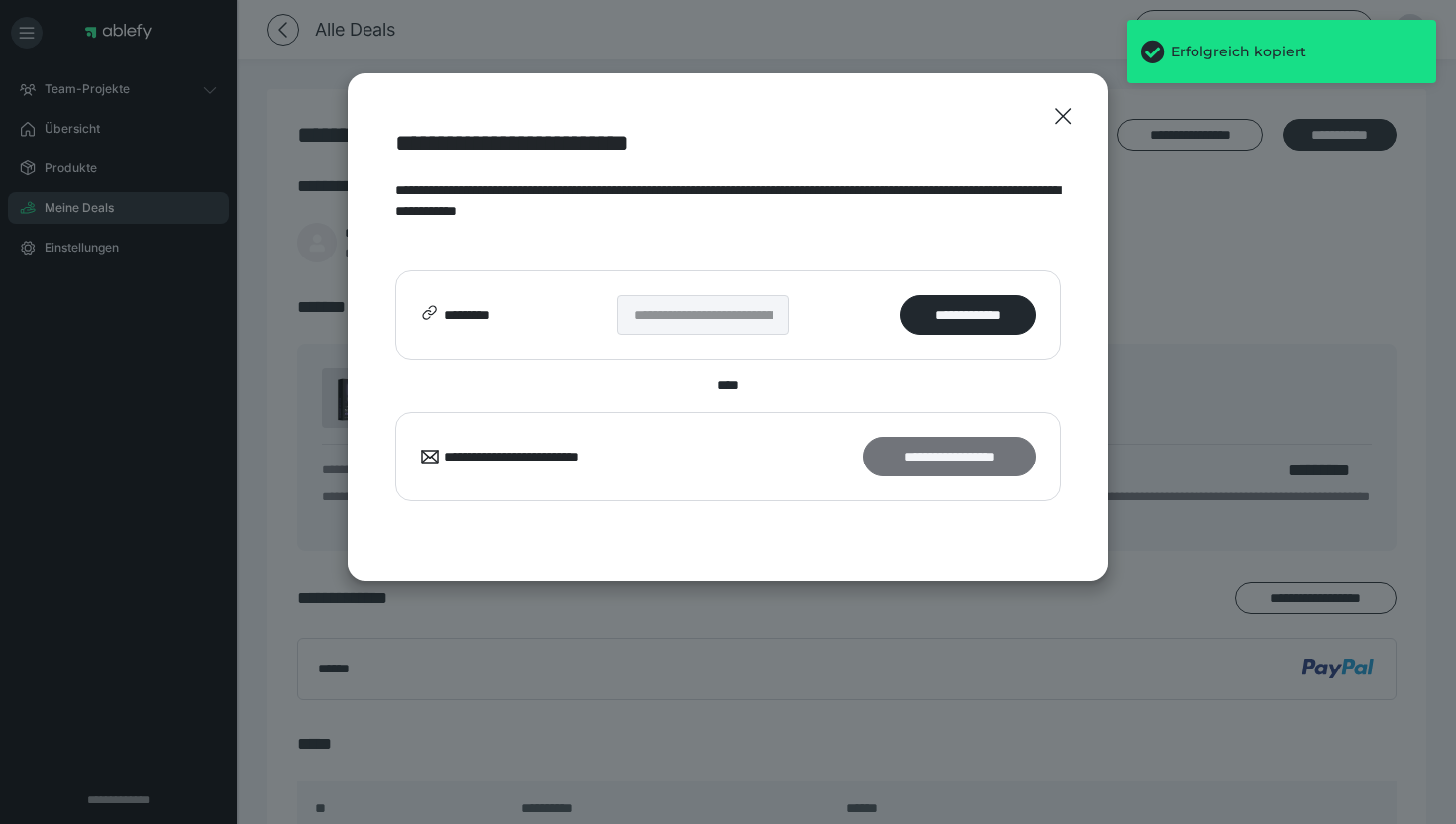 click on "**********" at bounding box center [949, 457] 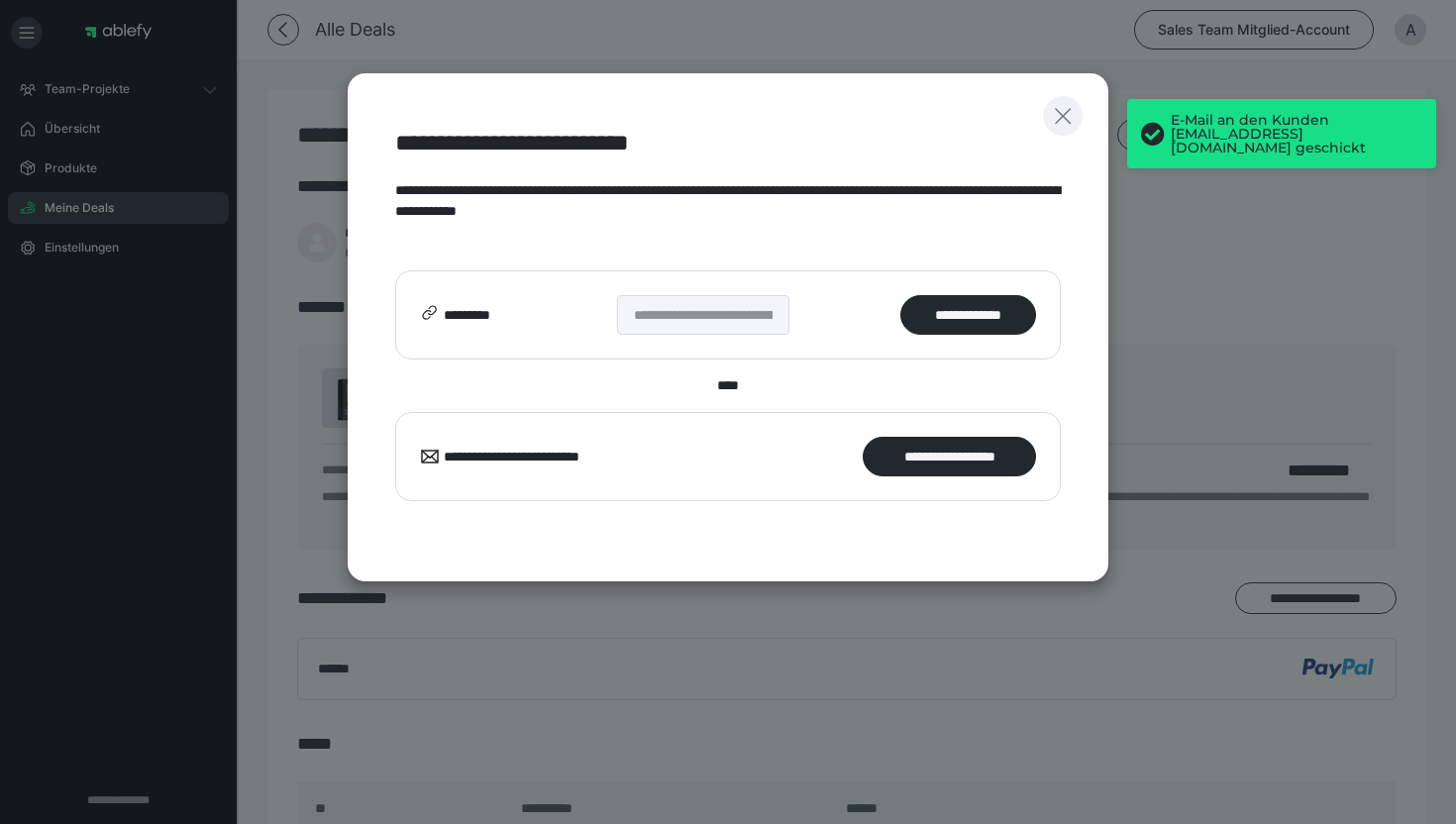 click 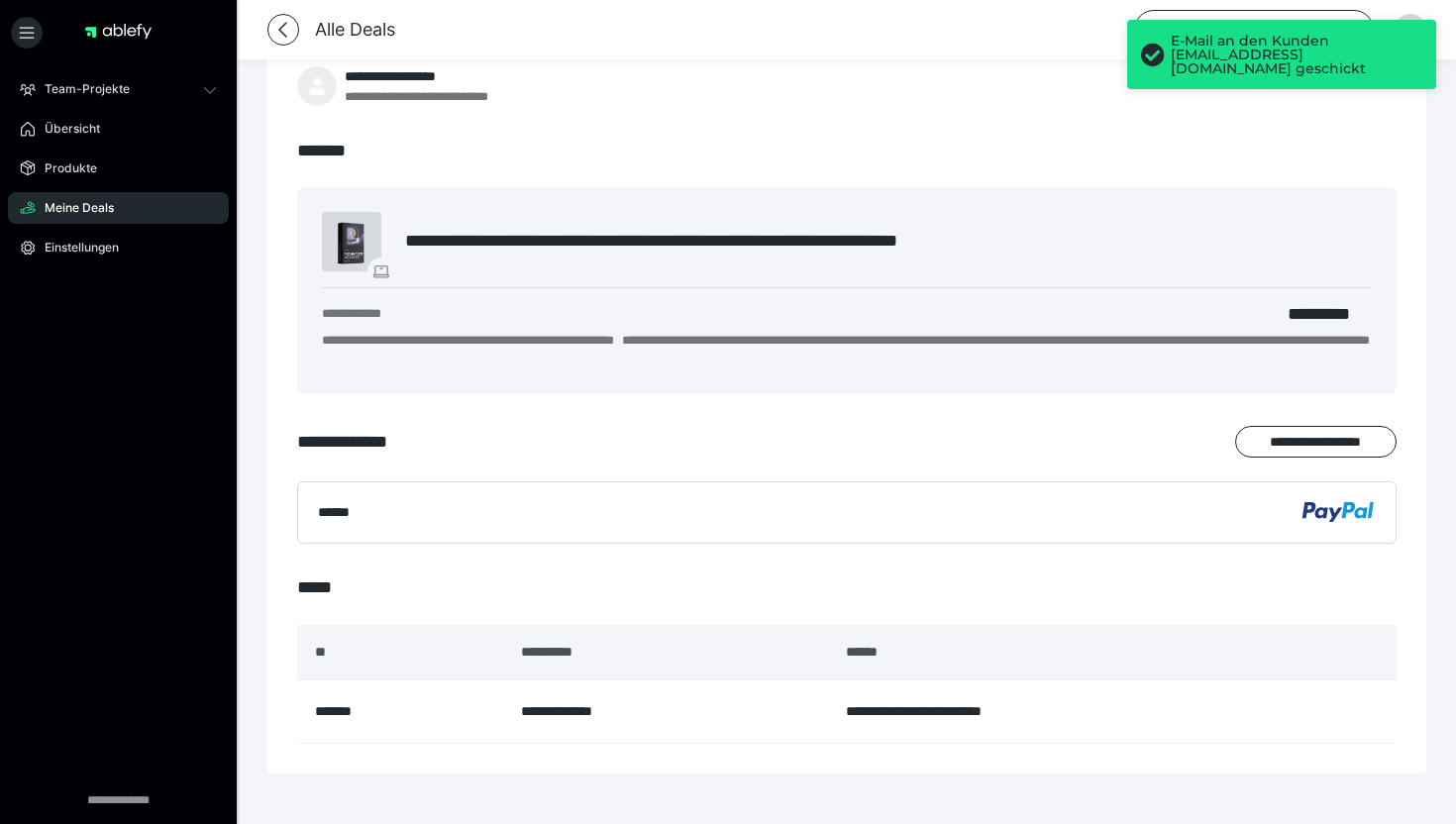 scroll, scrollTop: 157, scrollLeft: 0, axis: vertical 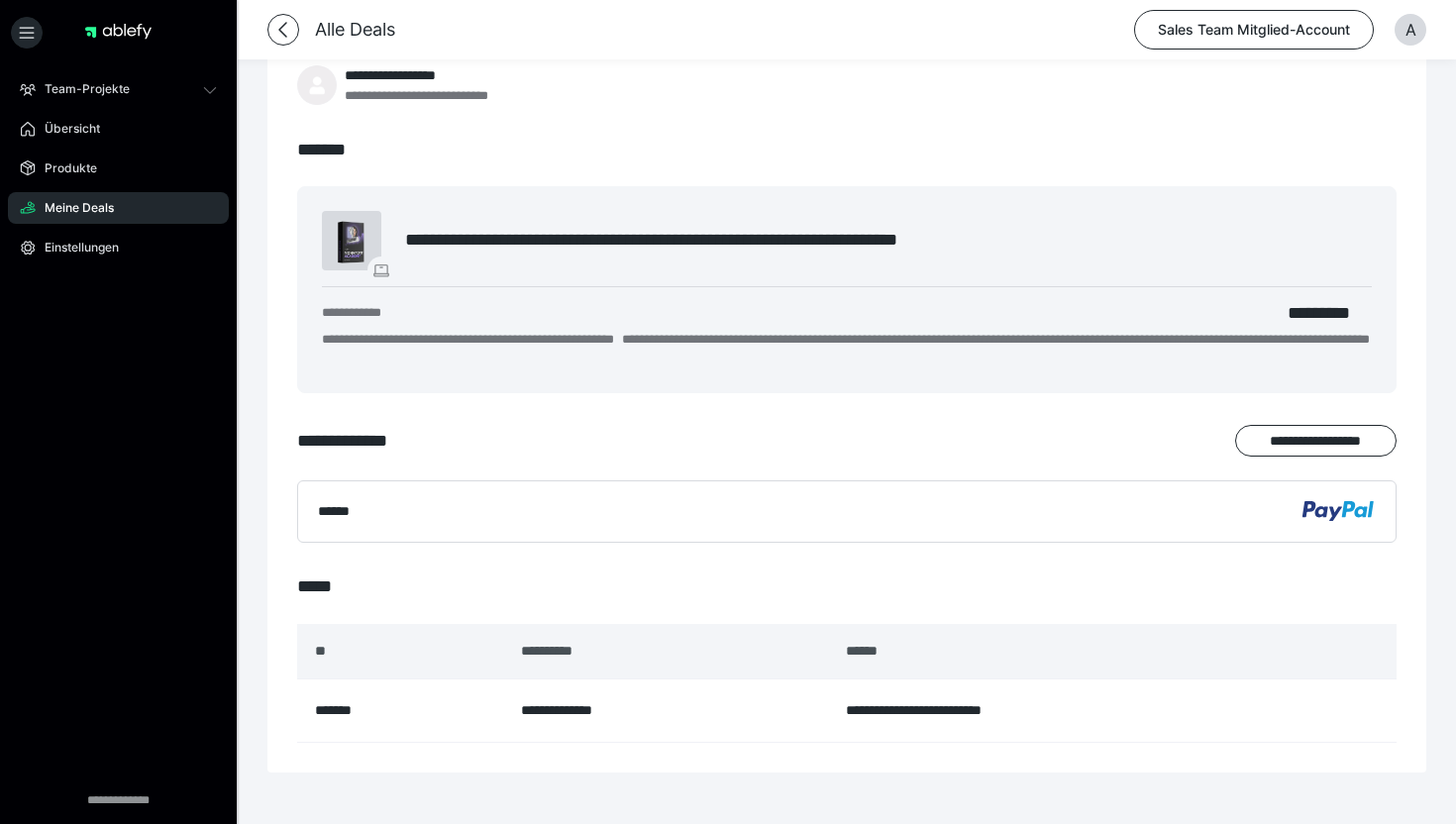 click on "Meine Deals" at bounding box center [72, 208] 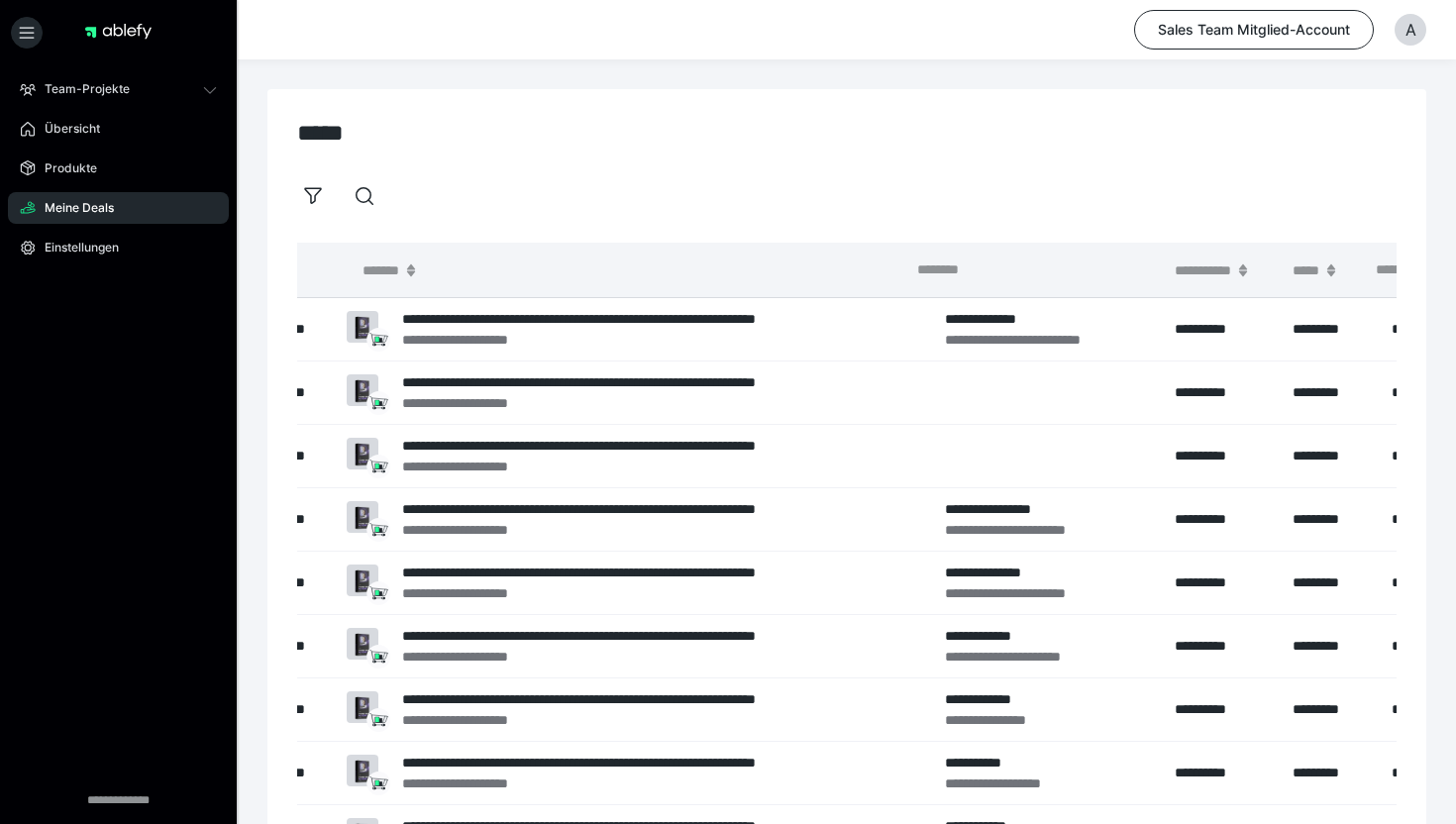 scroll, scrollTop: 0, scrollLeft: 352, axis: horizontal 